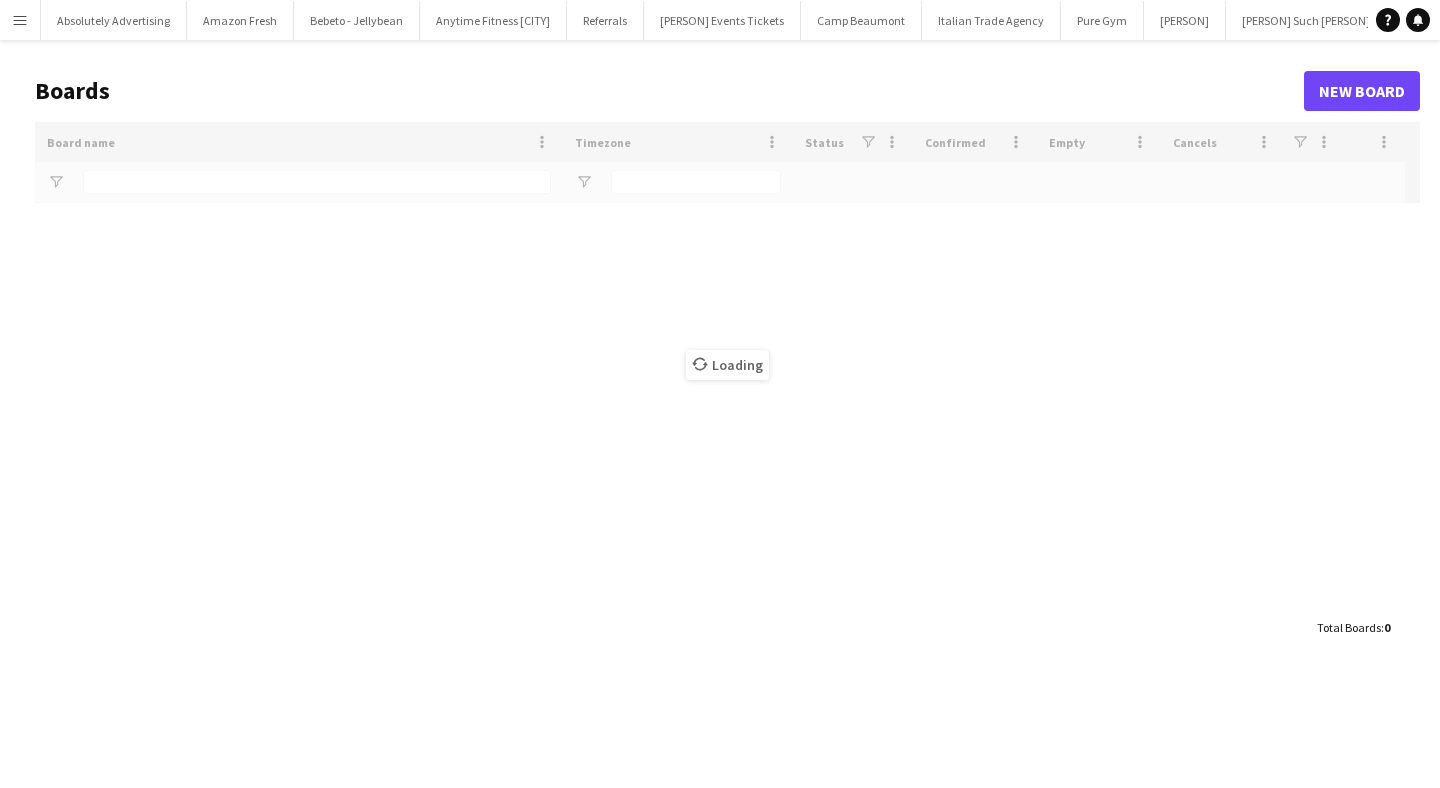 scroll, scrollTop: 0, scrollLeft: 0, axis: both 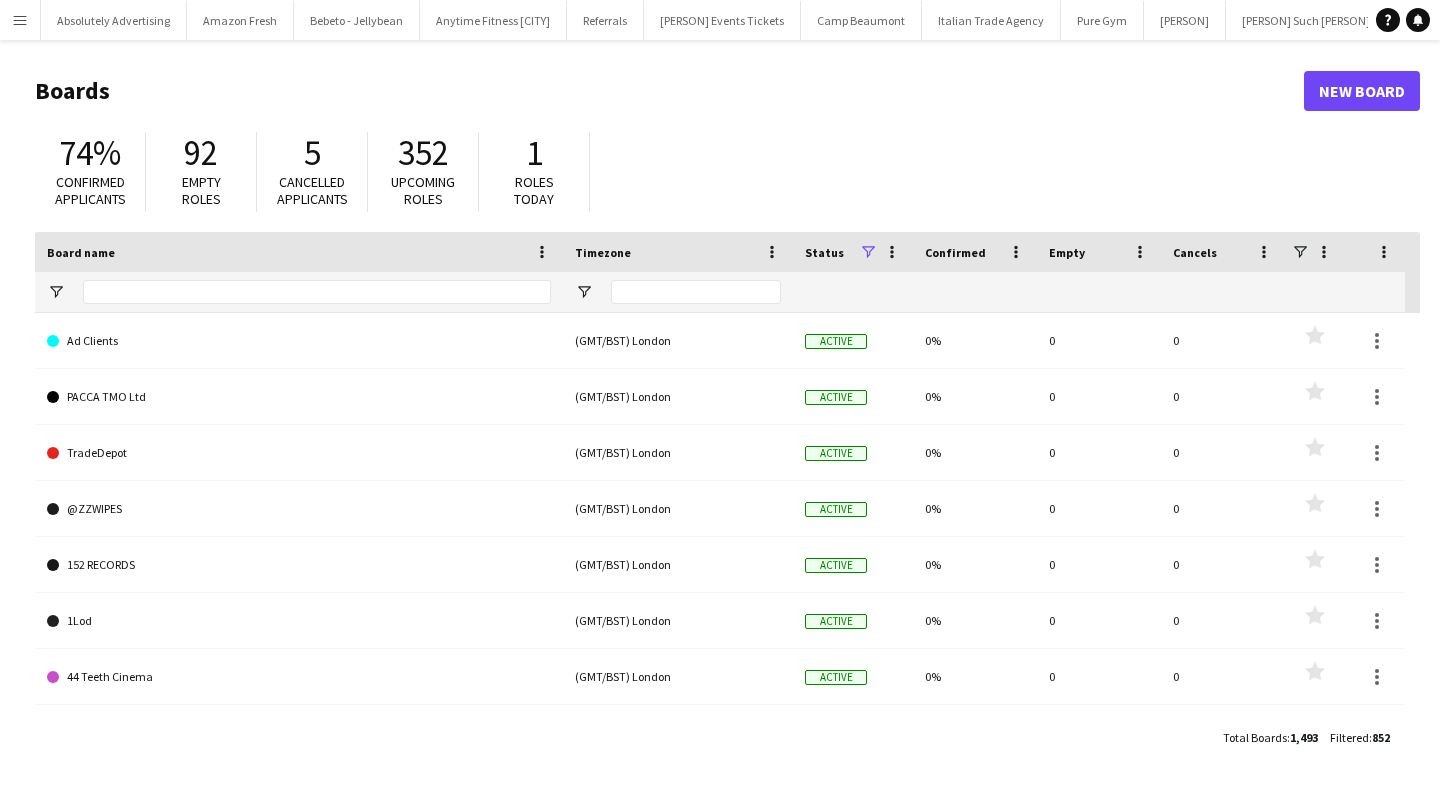 click on "Menu" at bounding box center (20, 20) 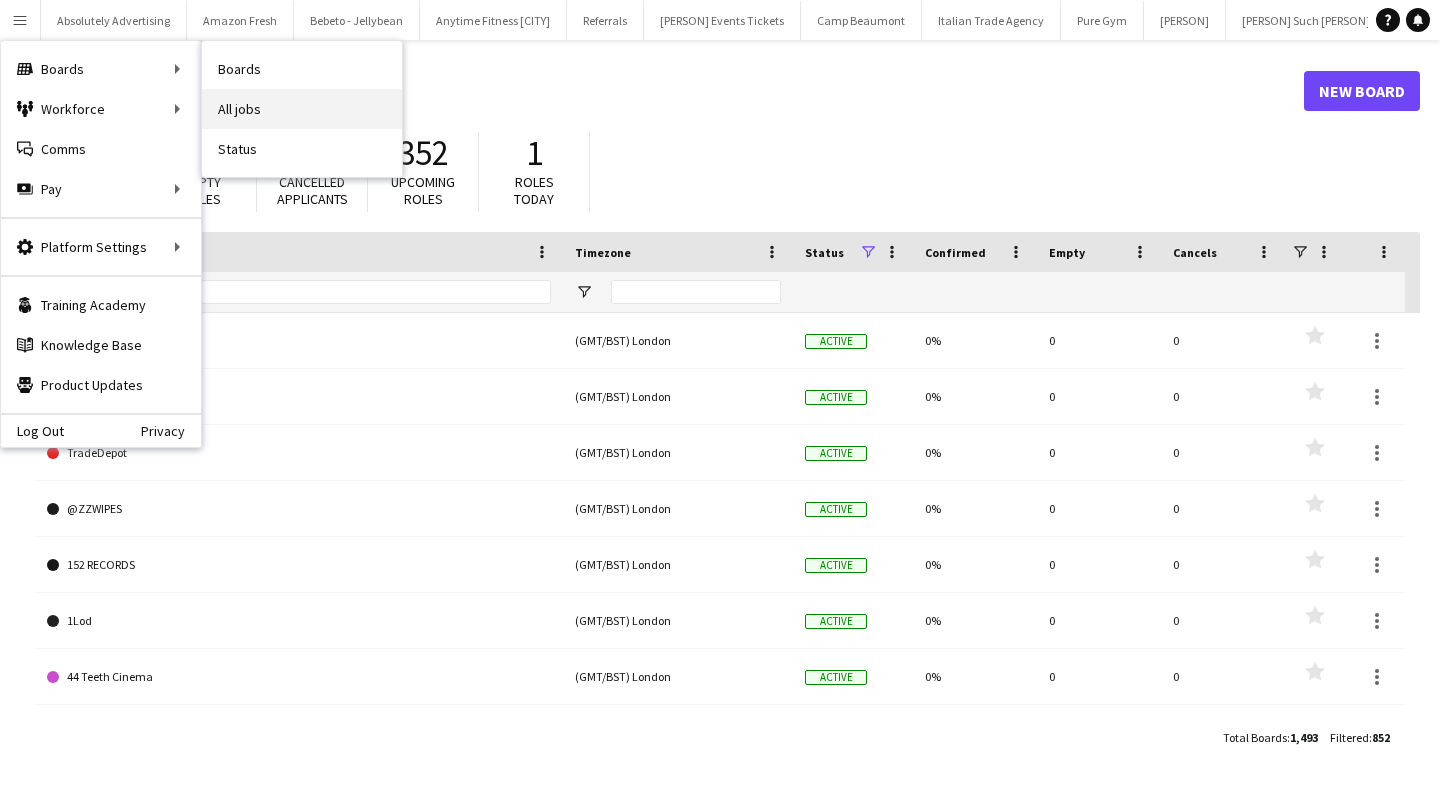 click on "All jobs" at bounding box center [302, 109] 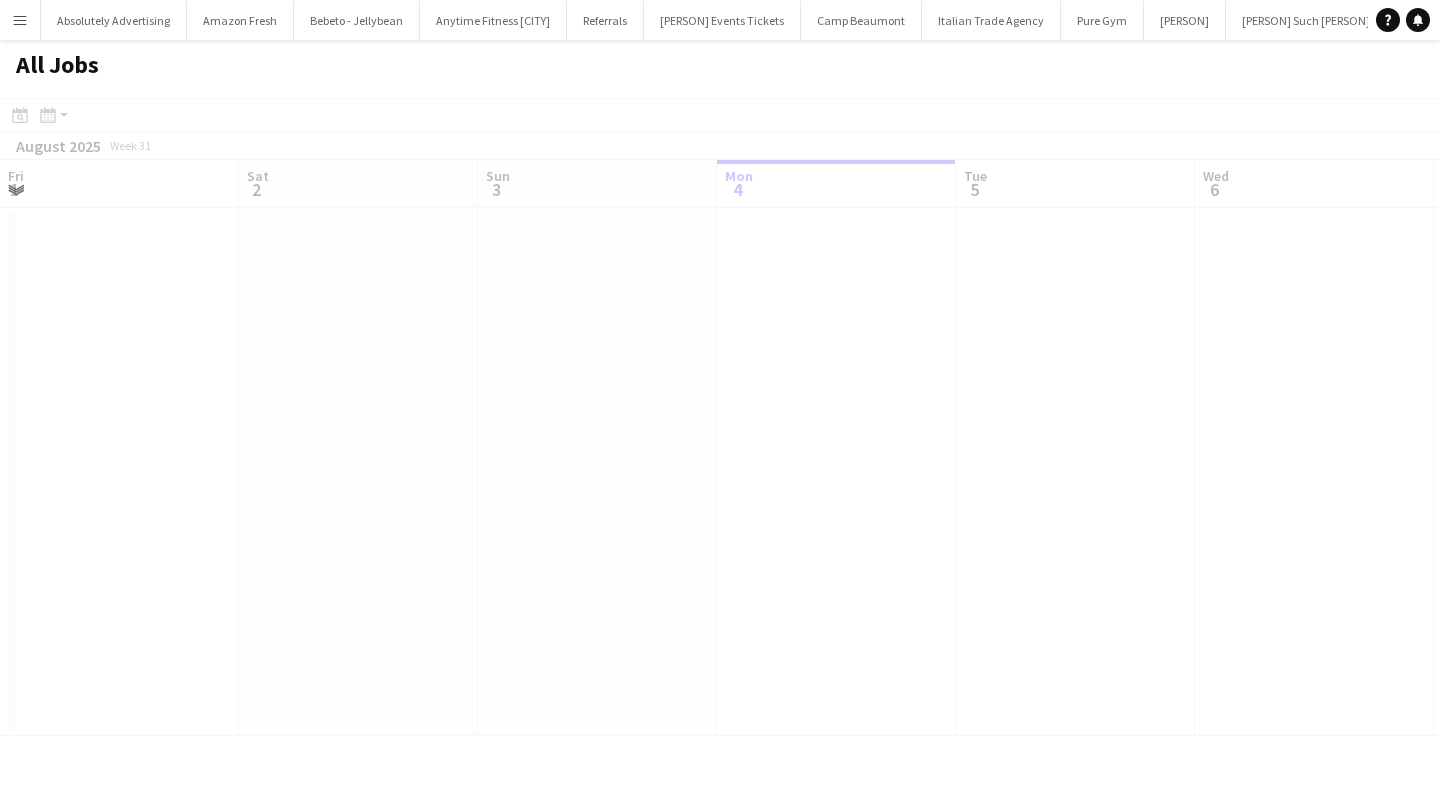 scroll, scrollTop: 0, scrollLeft: 478, axis: horizontal 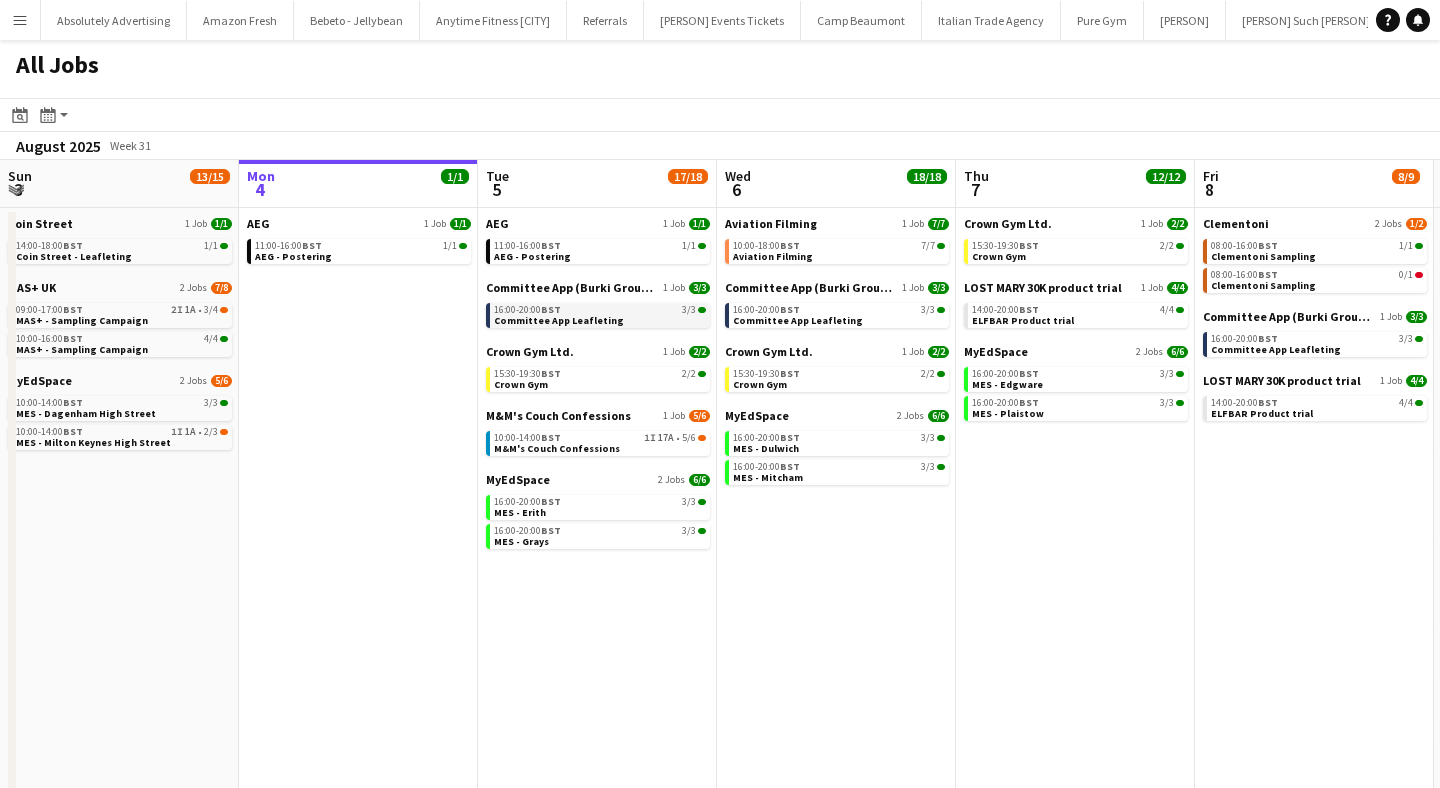 click on "Committee App Leafleting" at bounding box center (559, 320) 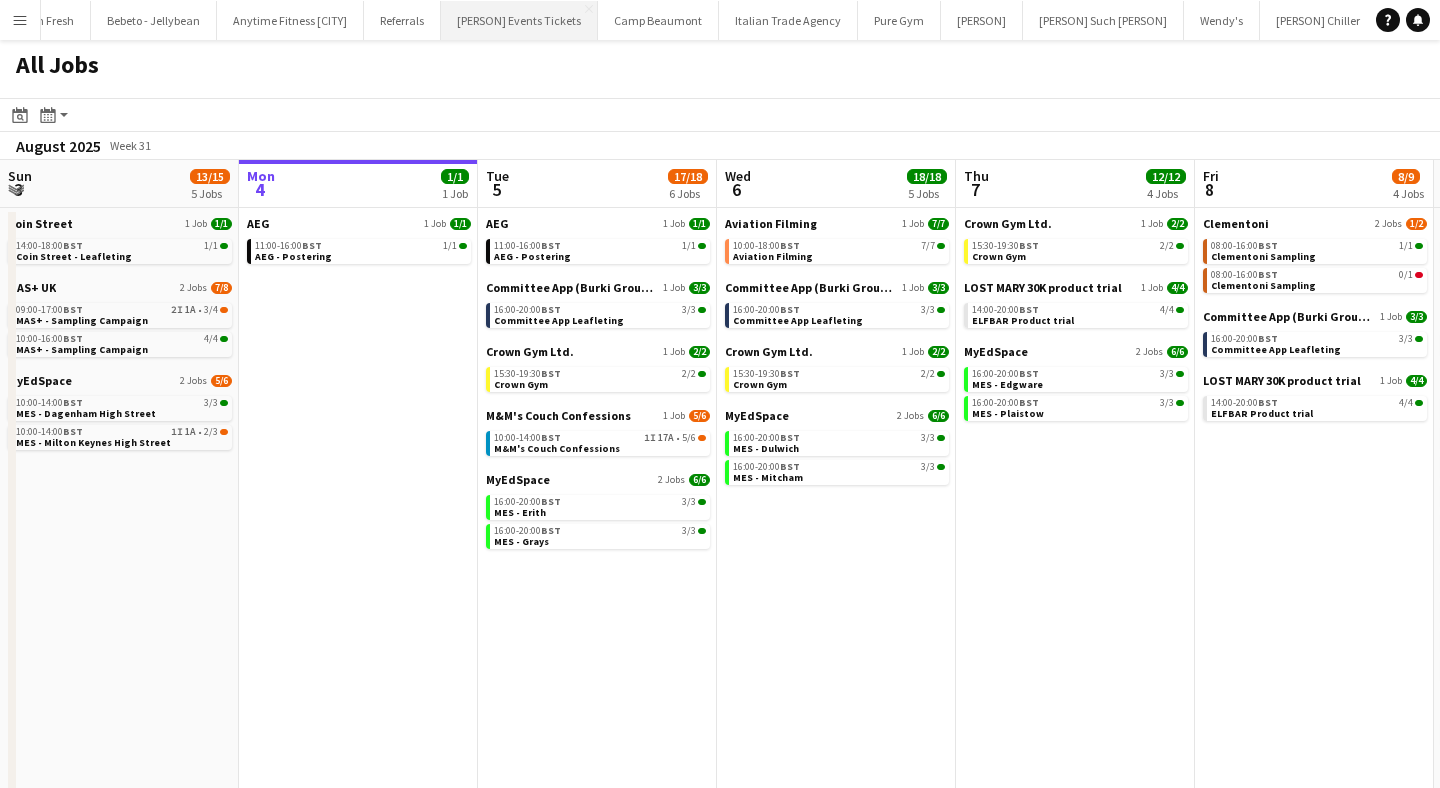scroll, scrollTop: 0, scrollLeft: 257, axis: horizontal 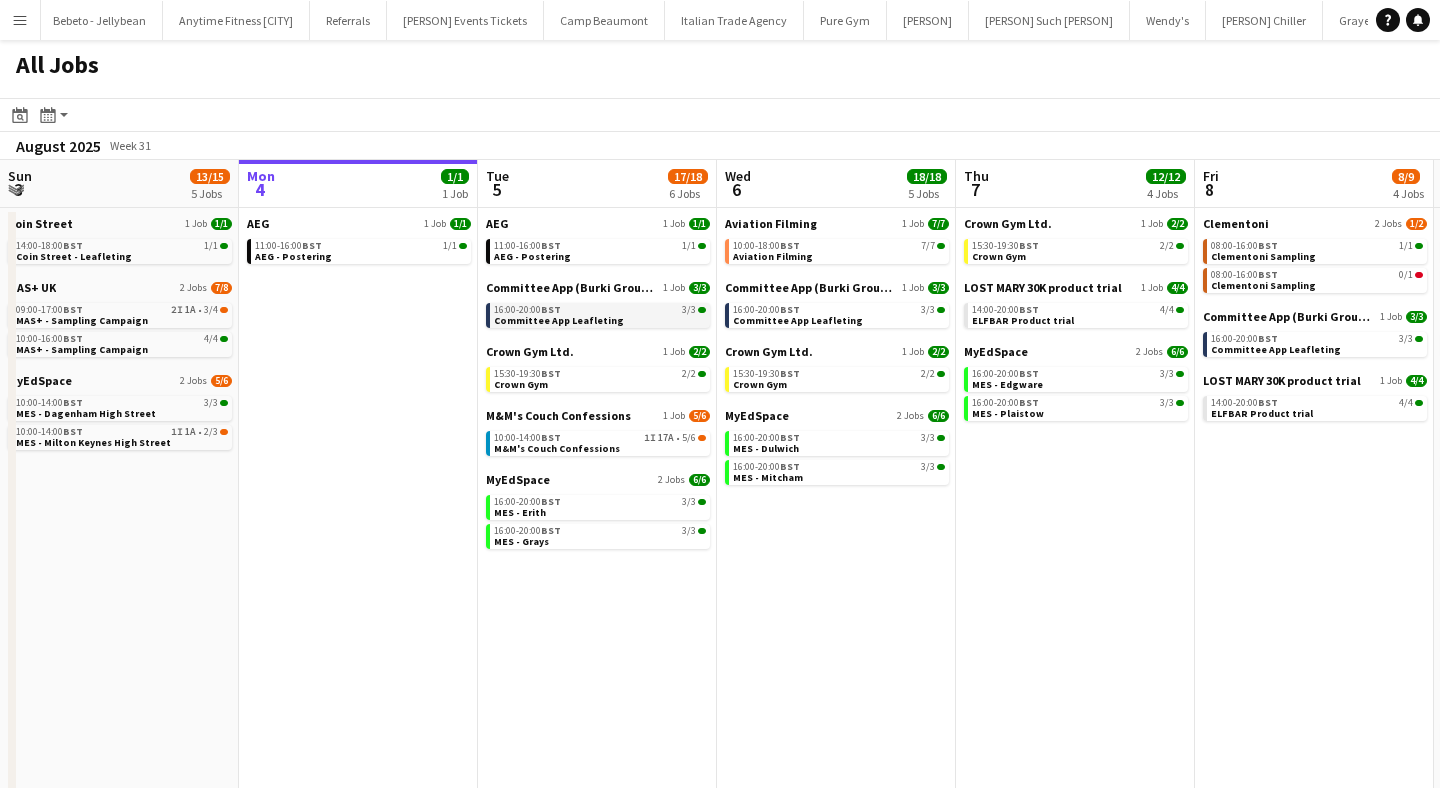 click on "Committee App Leafleting" at bounding box center [559, 320] 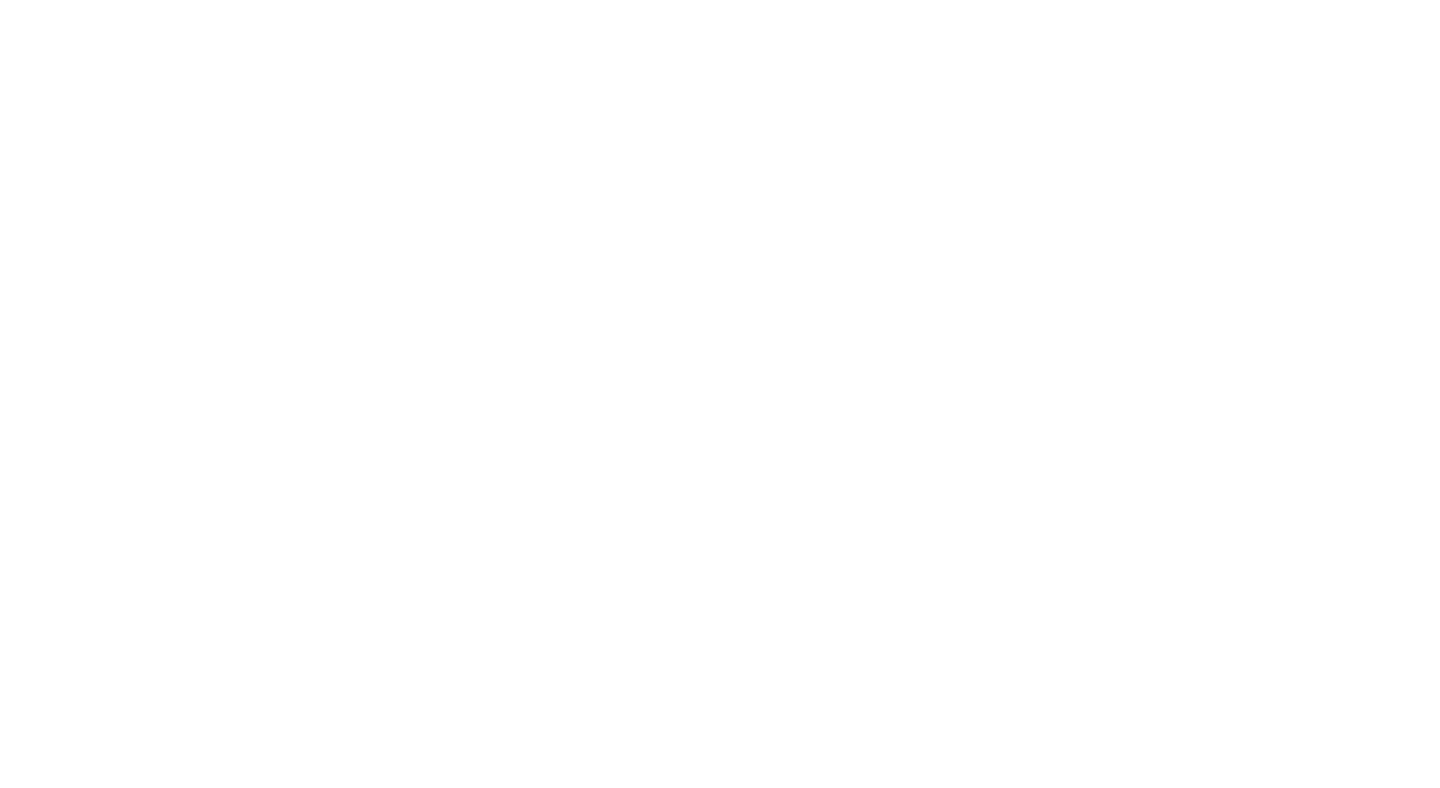 scroll, scrollTop: 0, scrollLeft: 0, axis: both 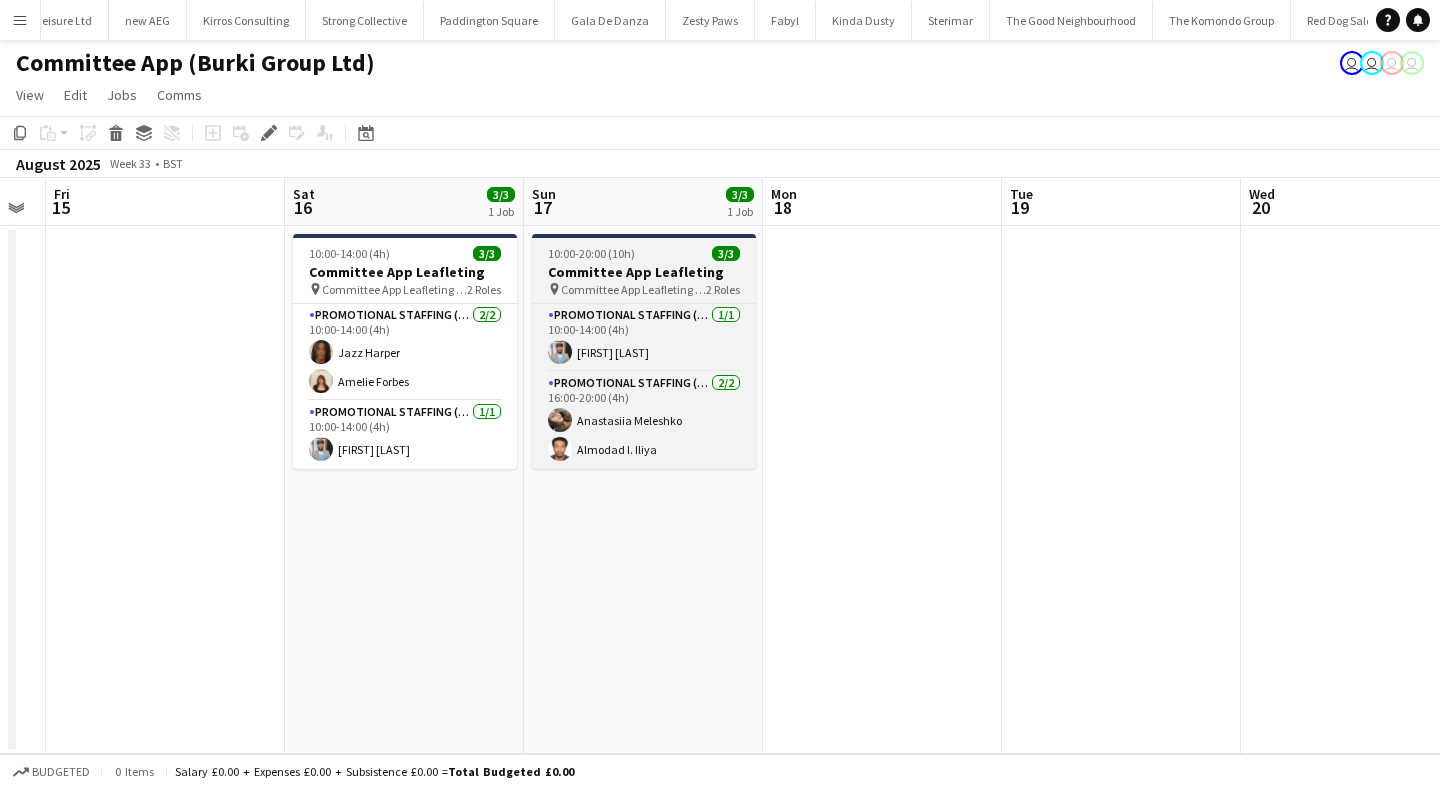click on "10:00-20:00 (10h)    3/3" at bounding box center (644, 253) 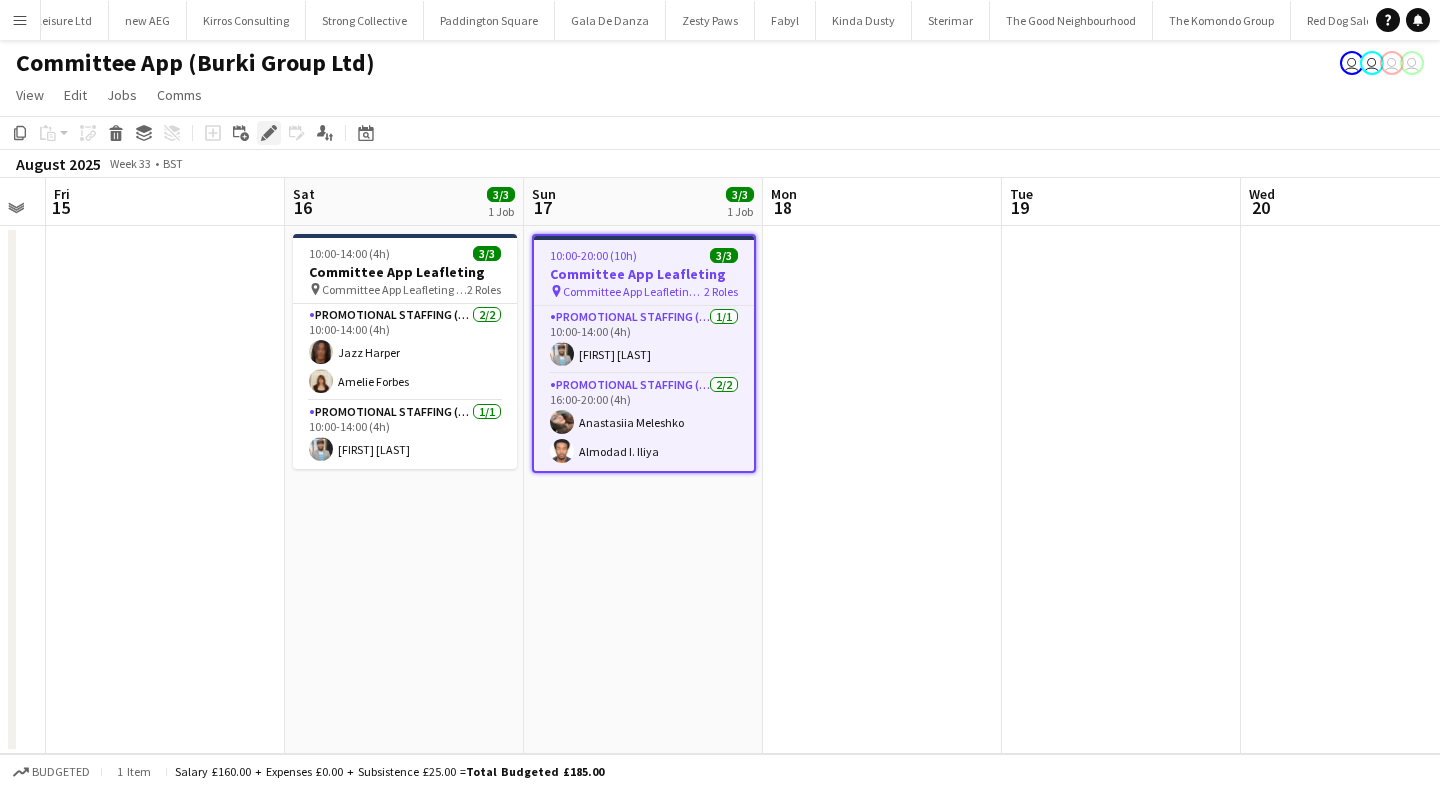 click on "Edit" 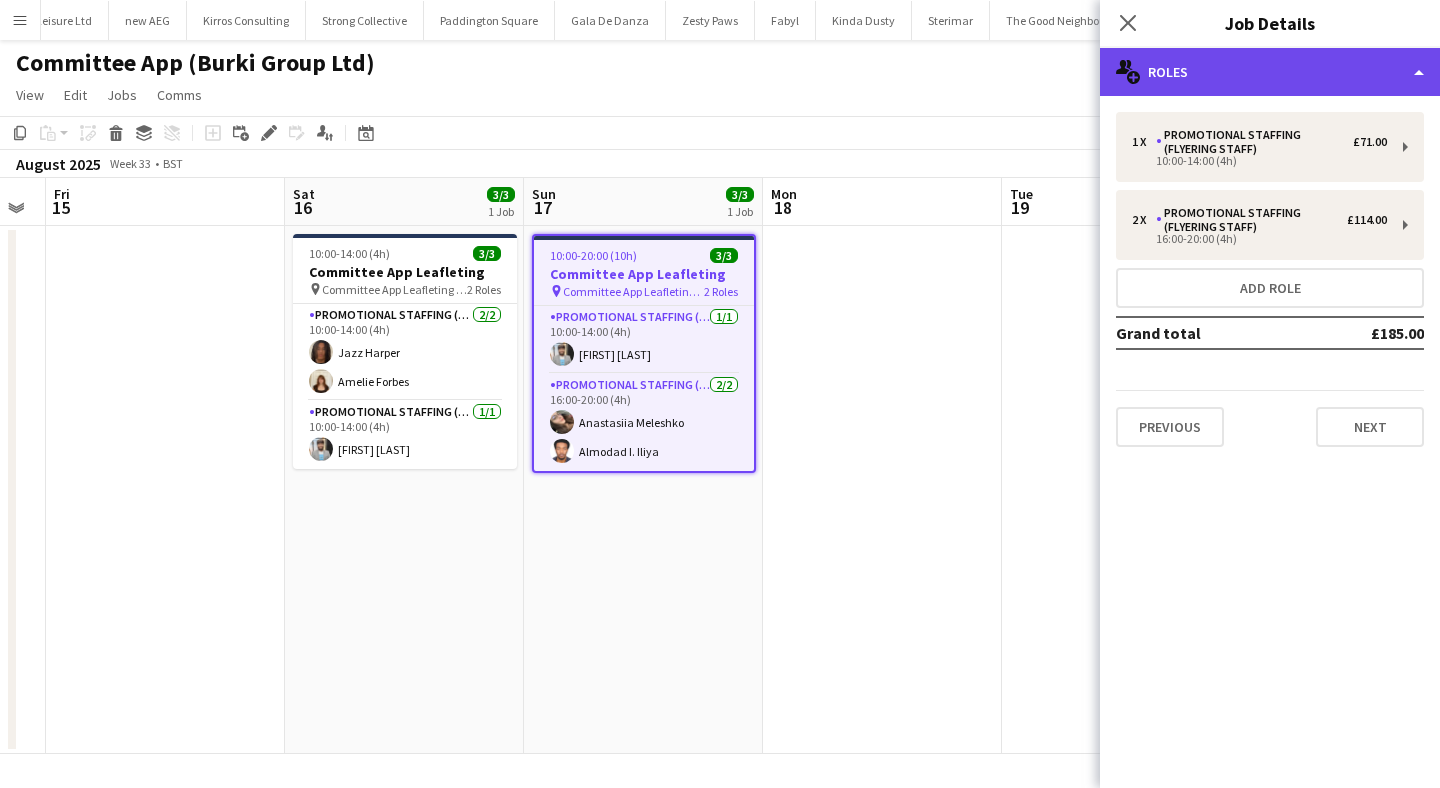 click on "multiple-users-add
Roles" 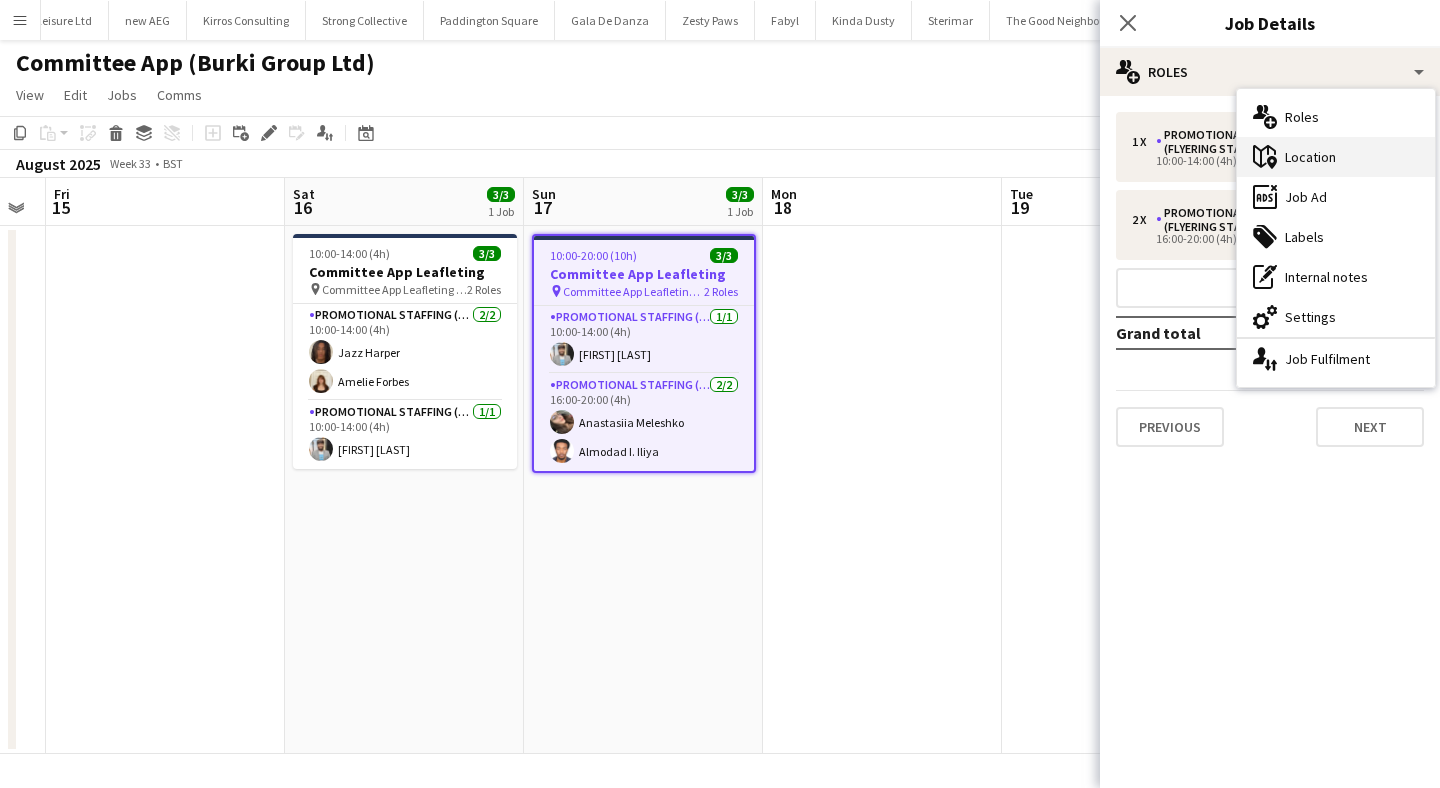 click on "maps-pin-1
Location" at bounding box center (1336, 157) 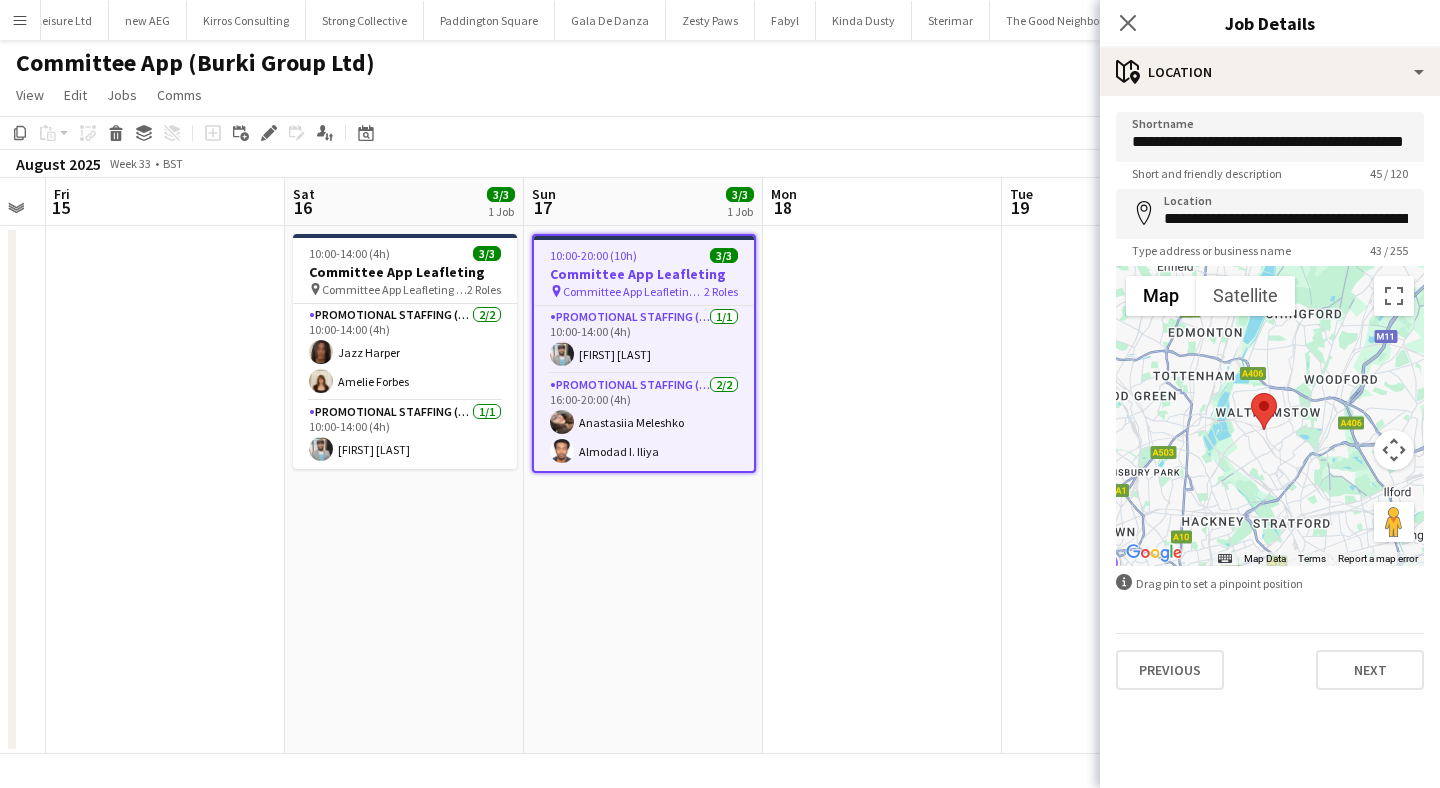 drag, startPoint x: 1256, startPoint y: 461, endPoint x: 1268, endPoint y: 439, distance: 25.059929 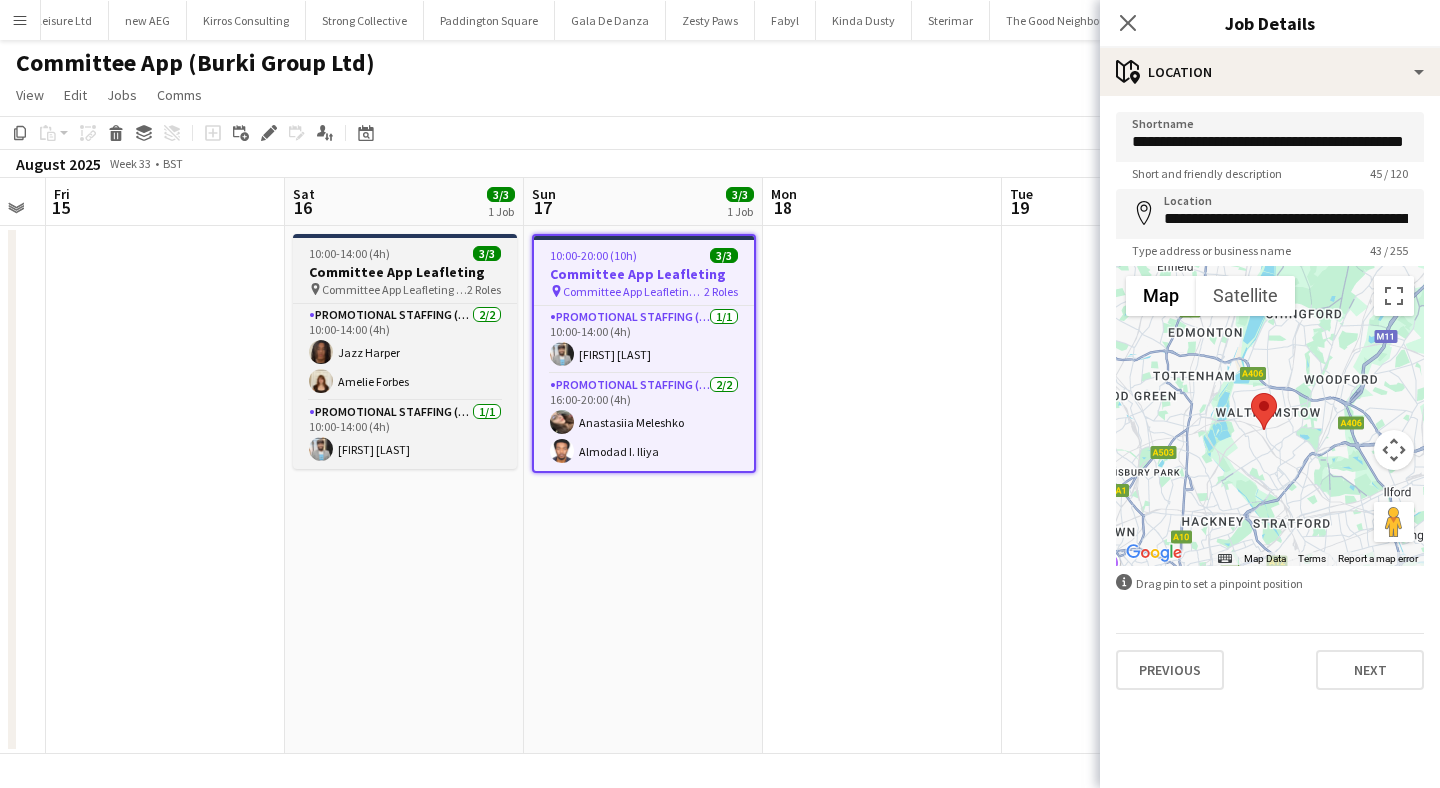 click on "Committee App Leafleting" at bounding box center [405, 272] 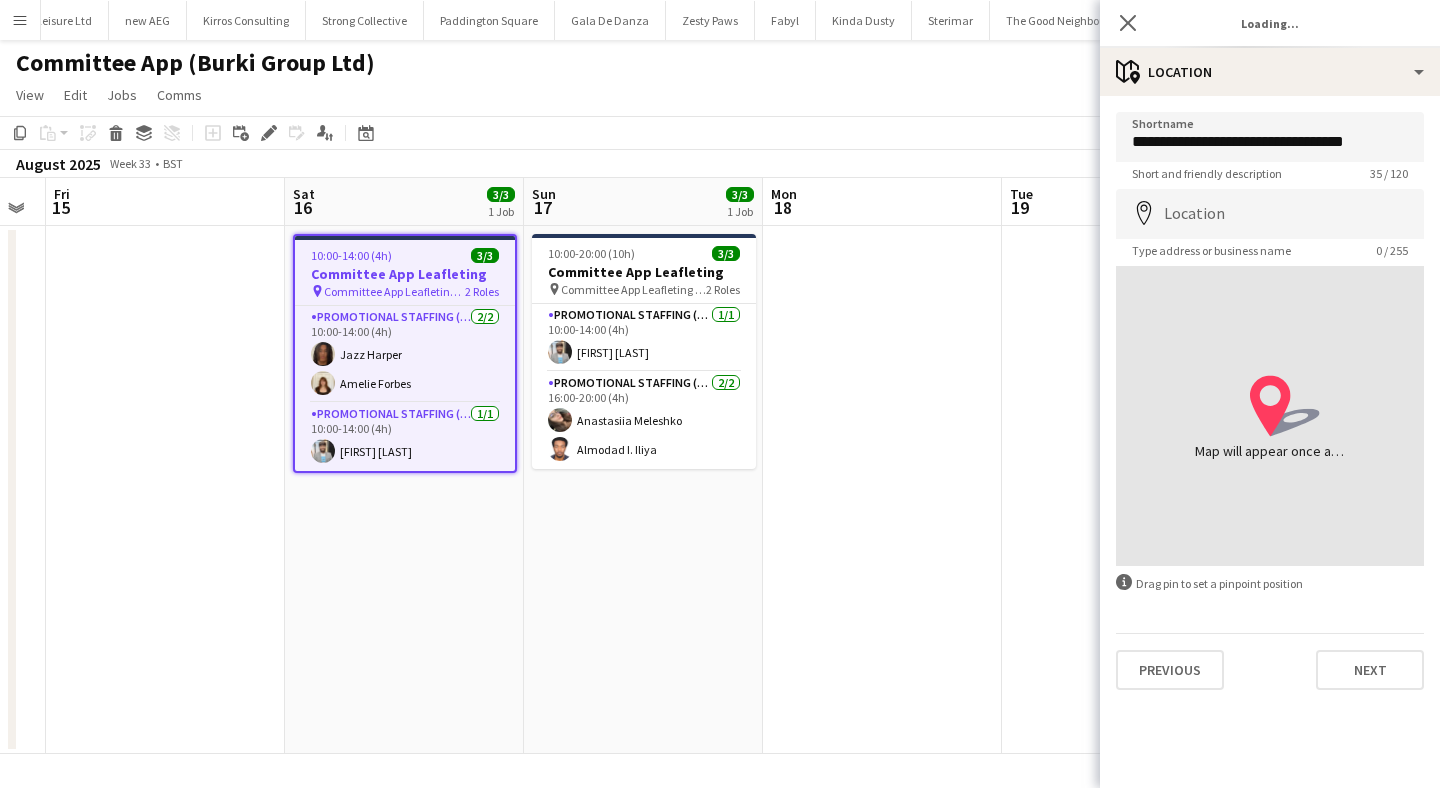 type on "**********" 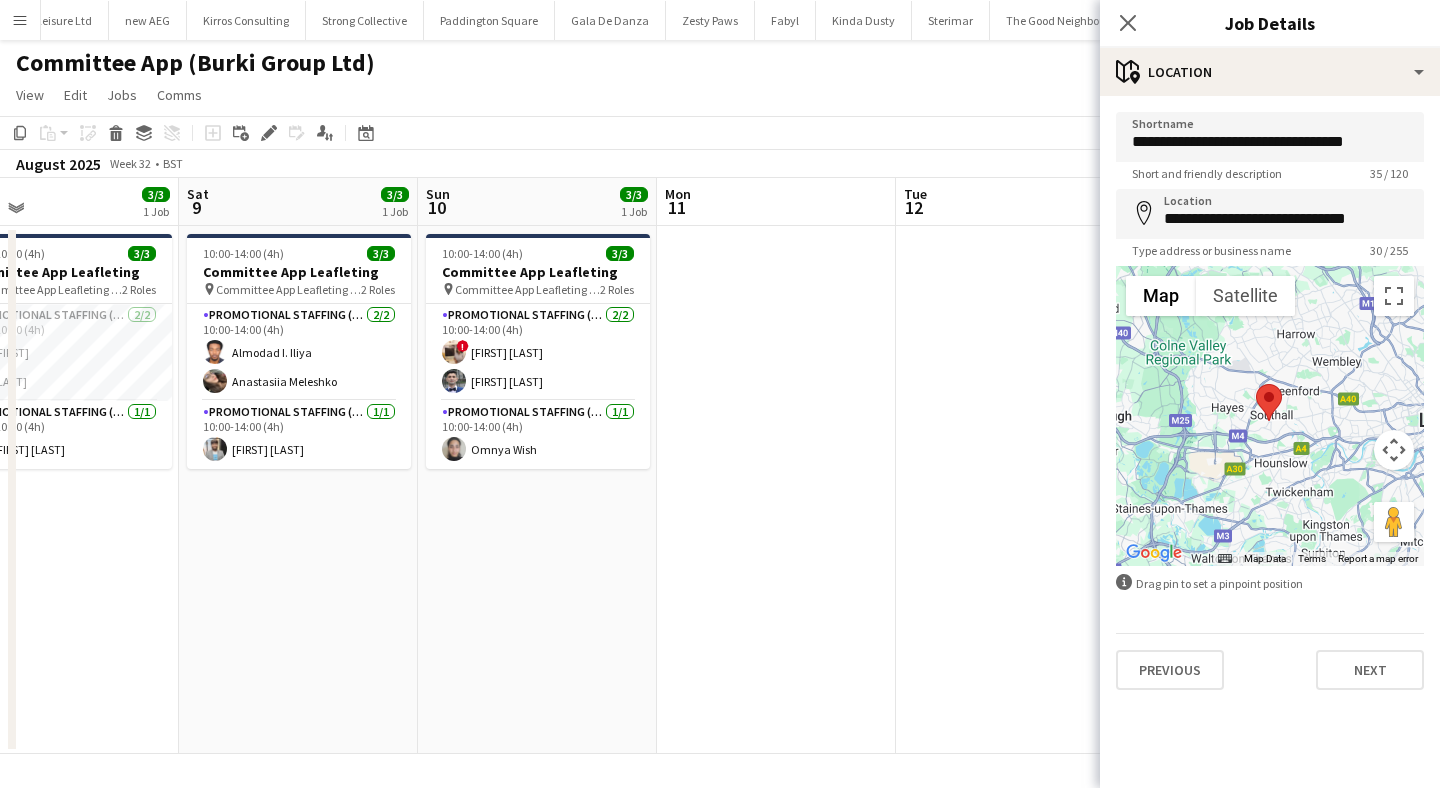 scroll, scrollTop: 0, scrollLeft: 466, axis: horizontal 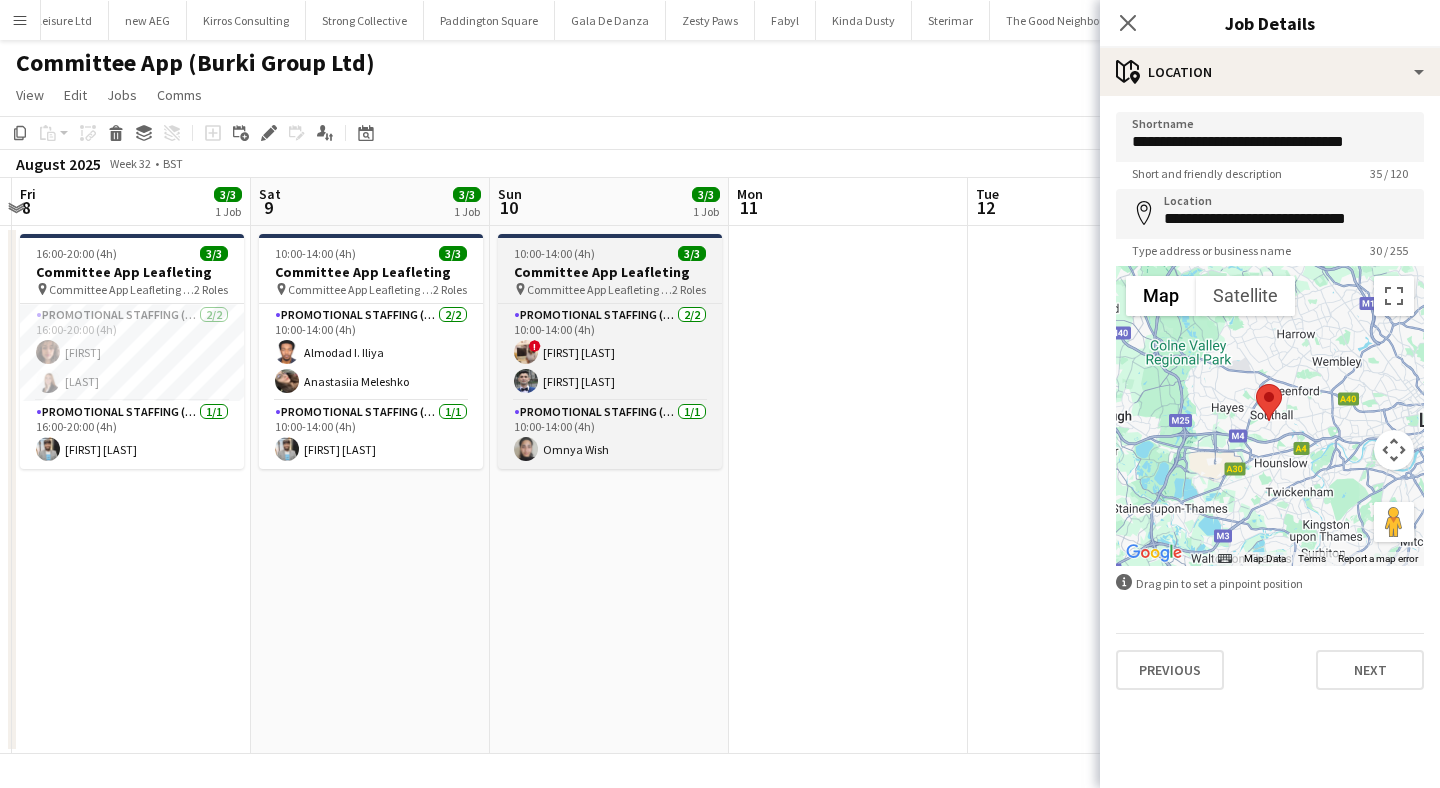 click on "10:00-14:00 (4h)    3/3" at bounding box center [610, 253] 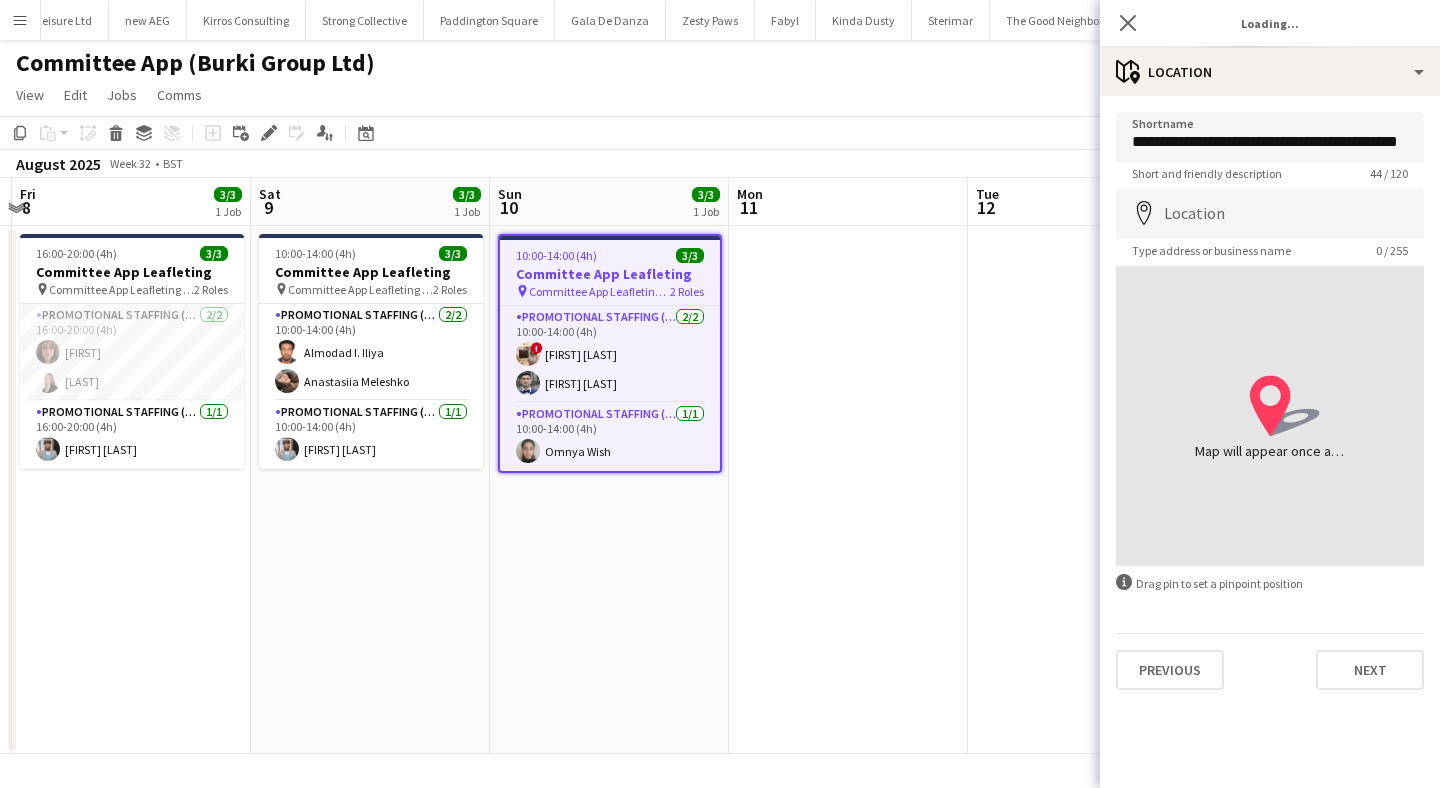 type on "**********" 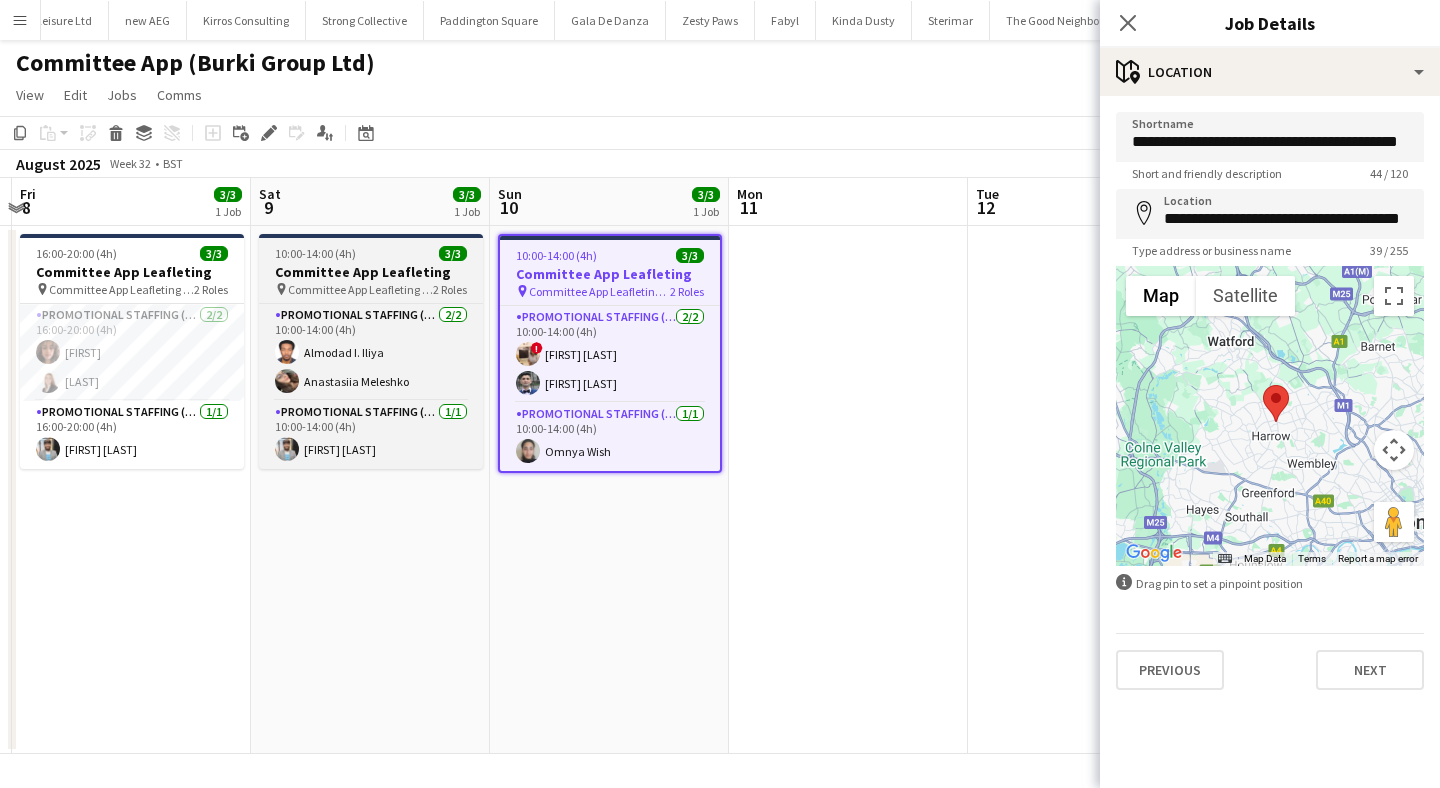 click on "Committee App Leafleting" at bounding box center [371, 272] 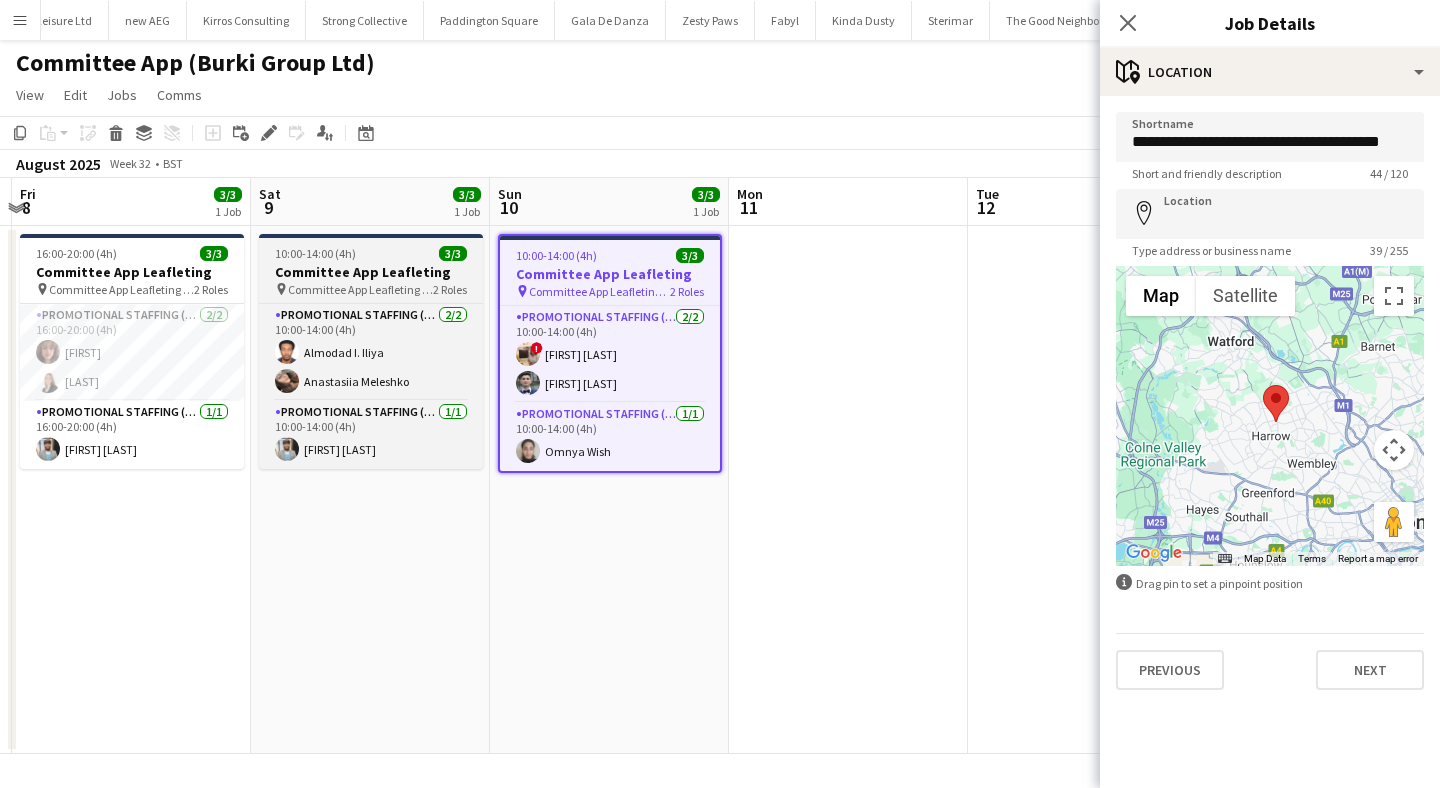 type on "**********" 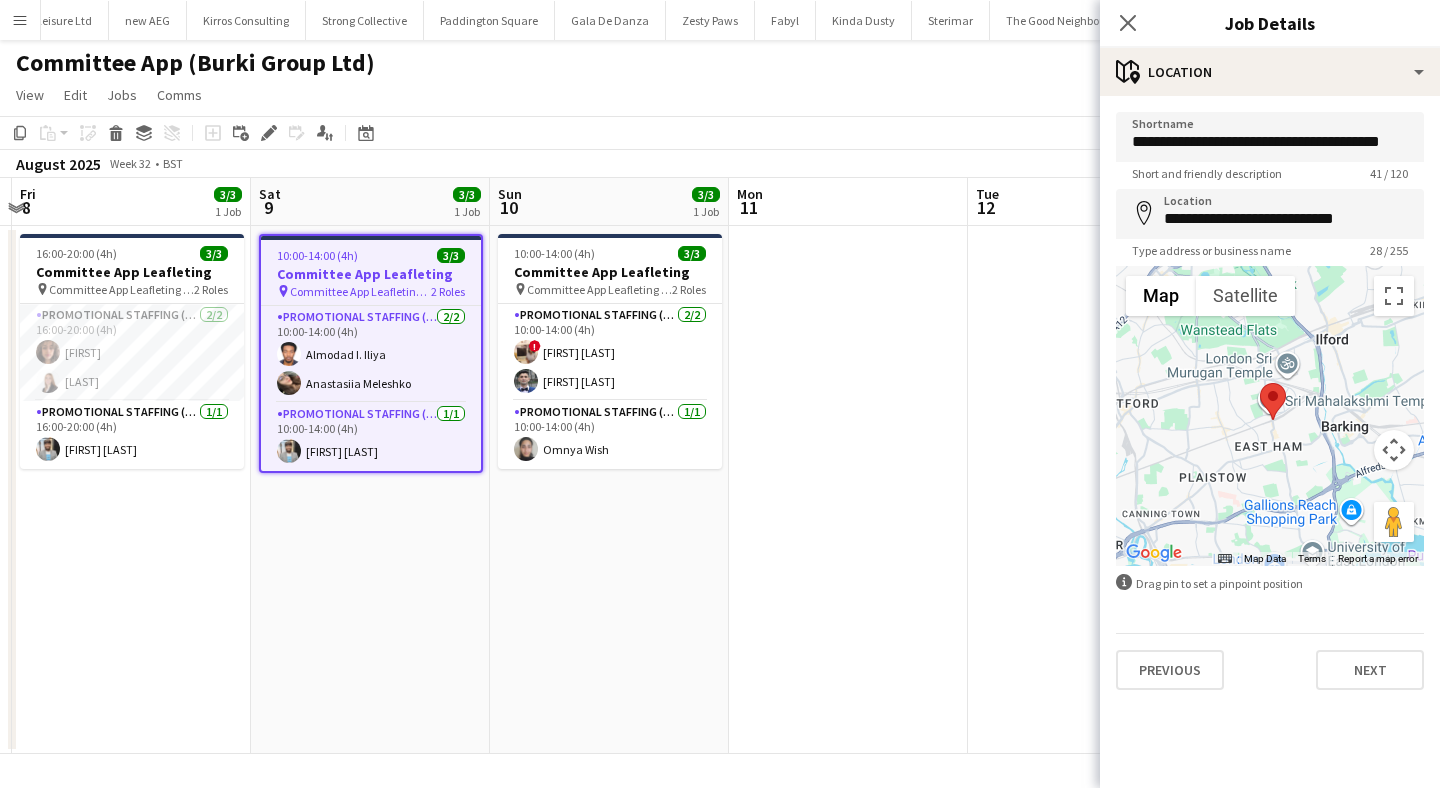drag, startPoint x: 1340, startPoint y: 376, endPoint x: 1283, endPoint y: 461, distance: 102.34256 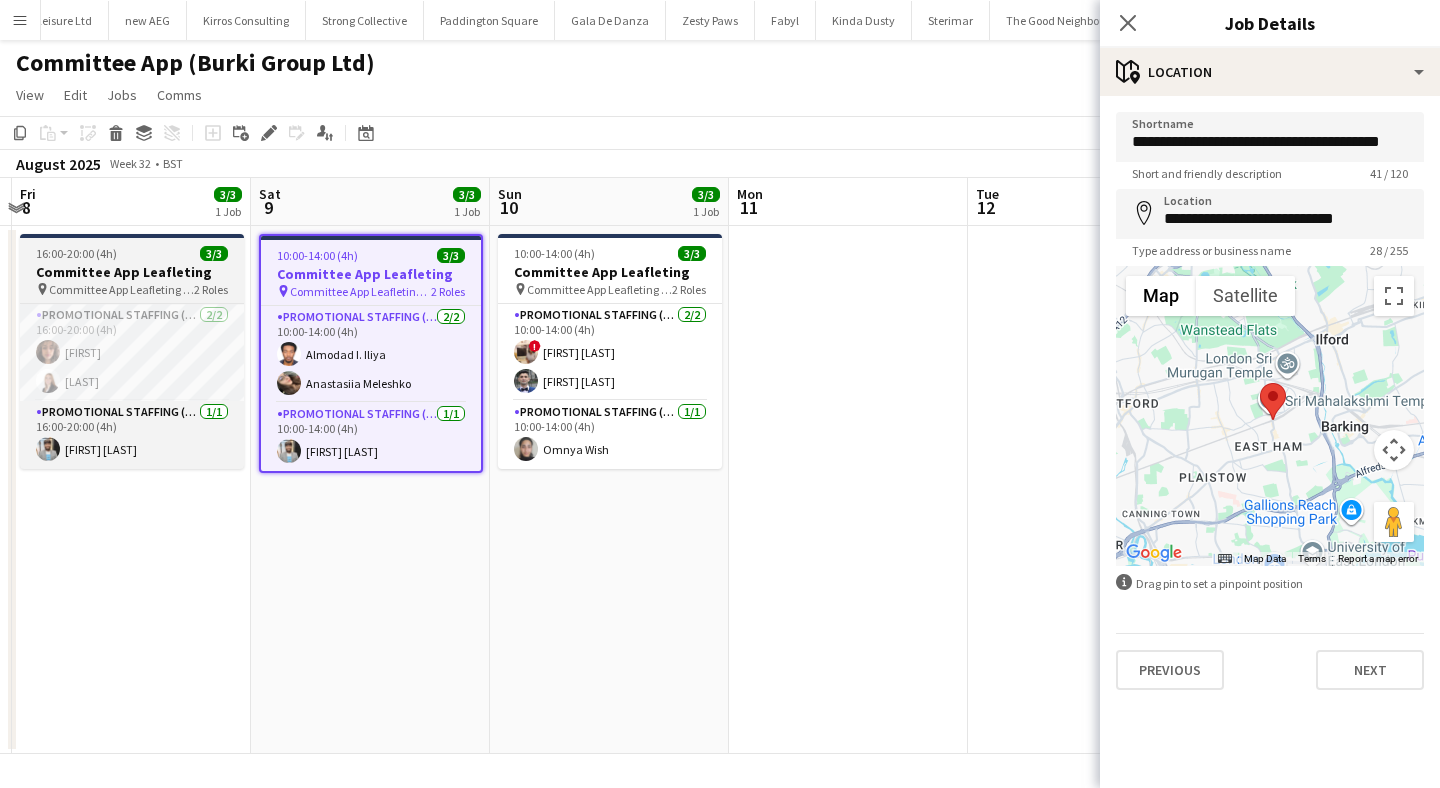 click on "Committee App Leafleting (Luton Centre)" at bounding box center (121, 289) 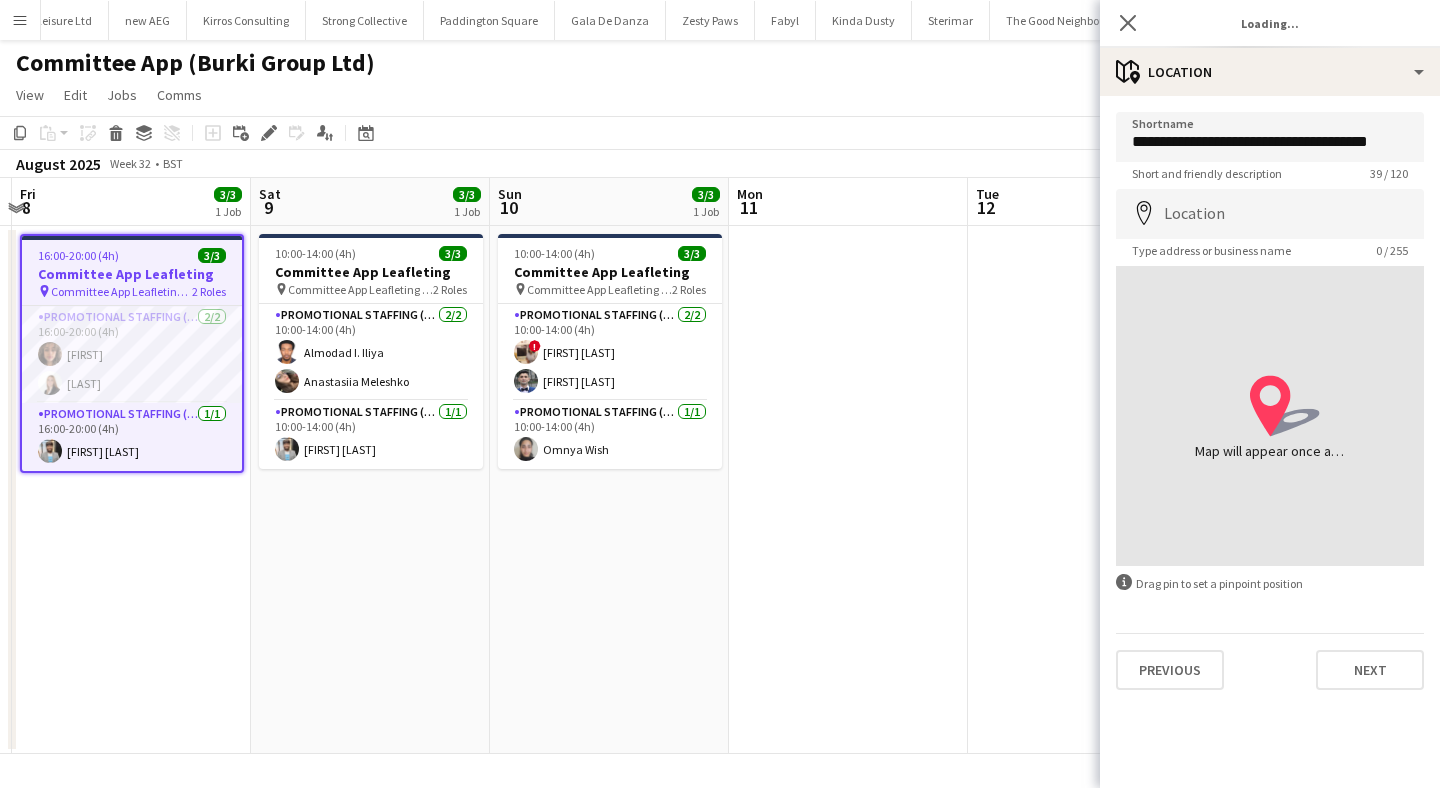 type on "**********" 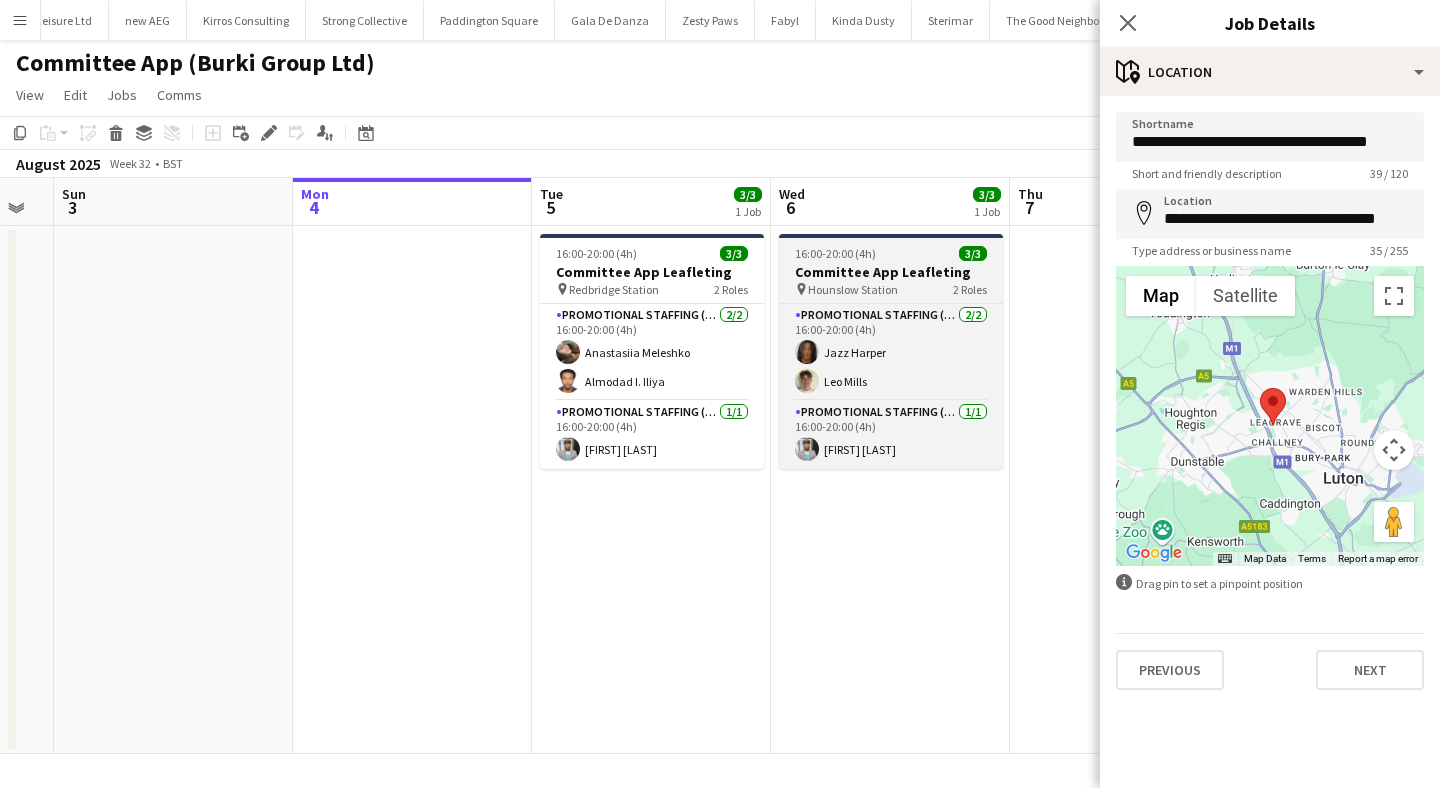 scroll, scrollTop: 0, scrollLeft: 637, axis: horizontal 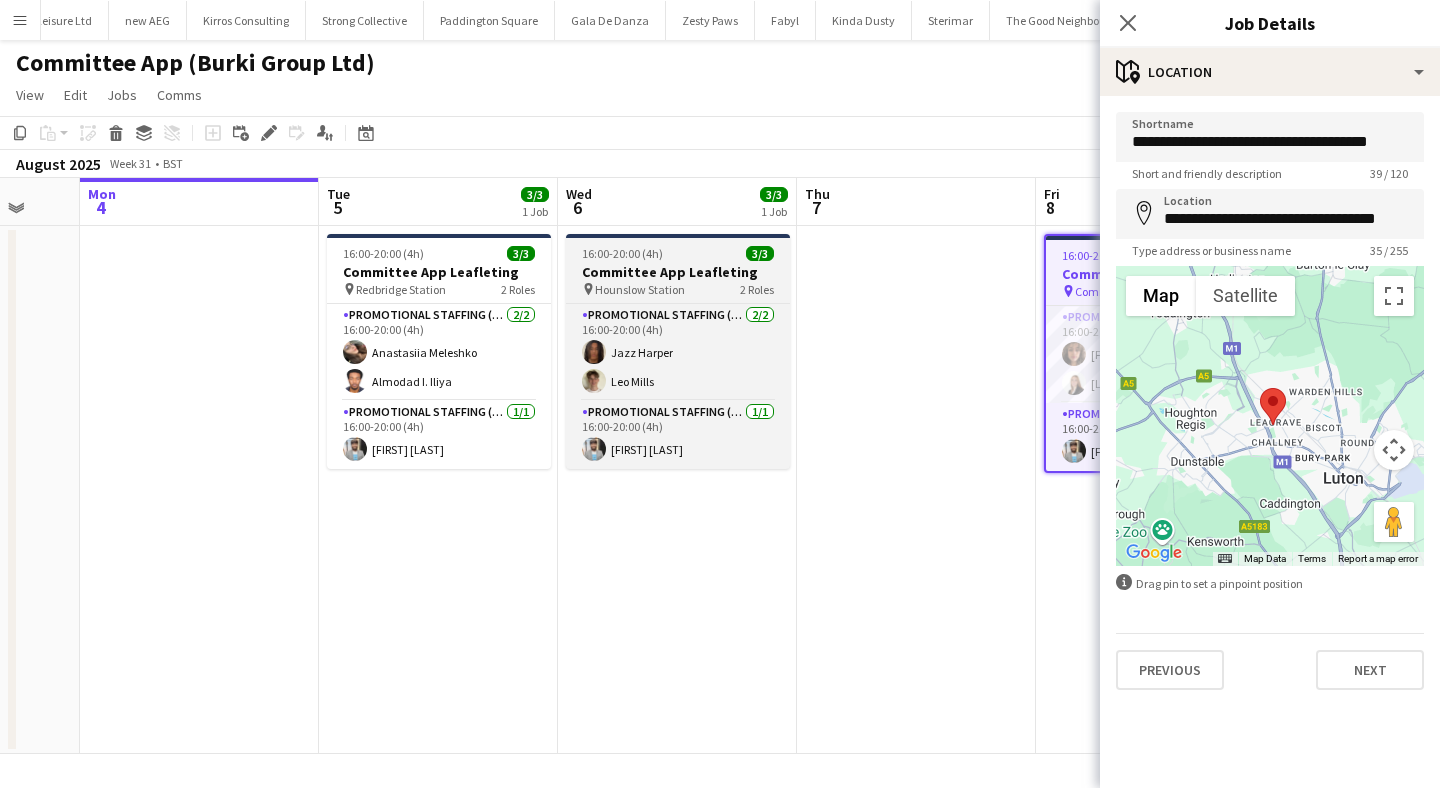 click on "Committee App Leafleting" at bounding box center (678, 272) 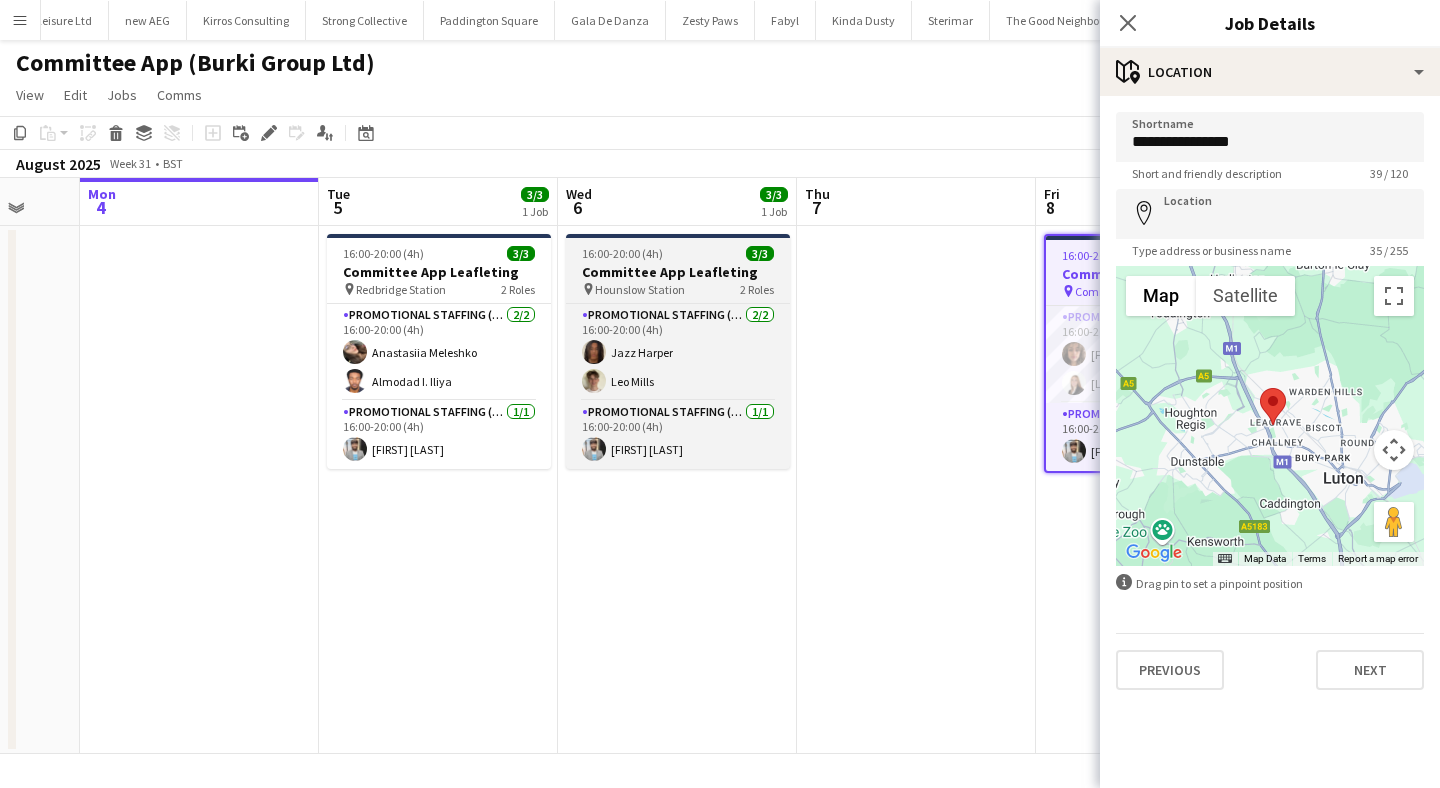 type on "**********" 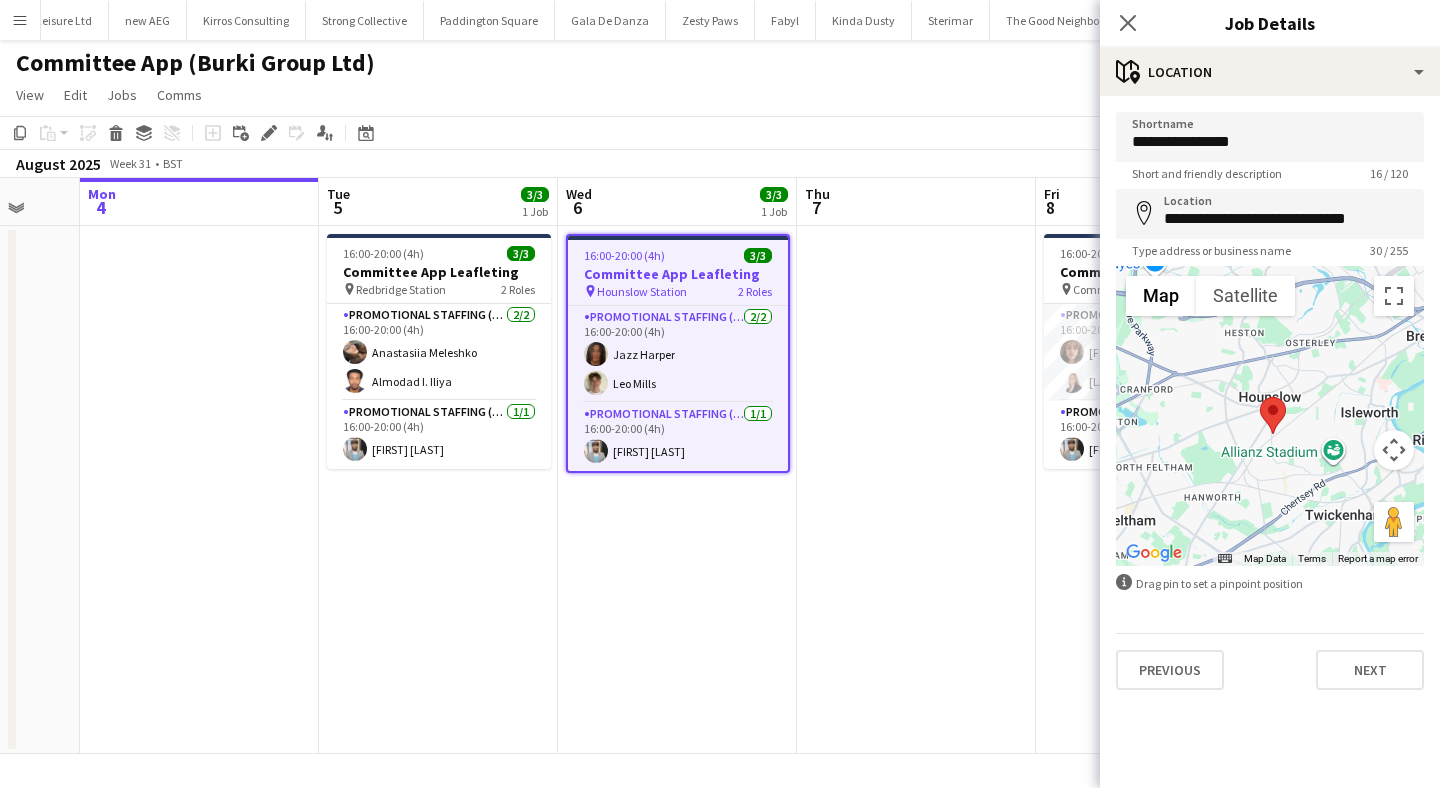 click at bounding box center (1270, 416) 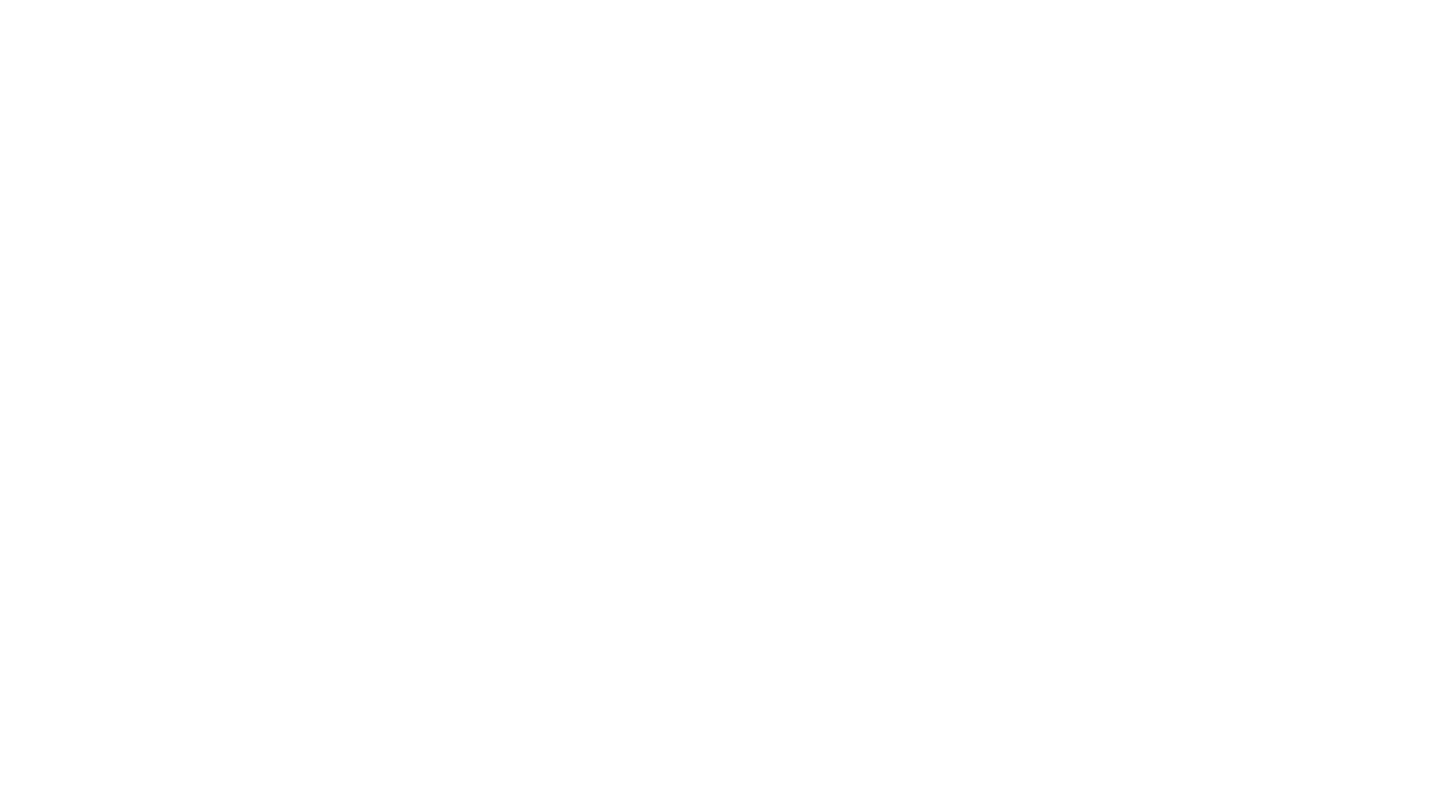 scroll, scrollTop: 0, scrollLeft: 0, axis: both 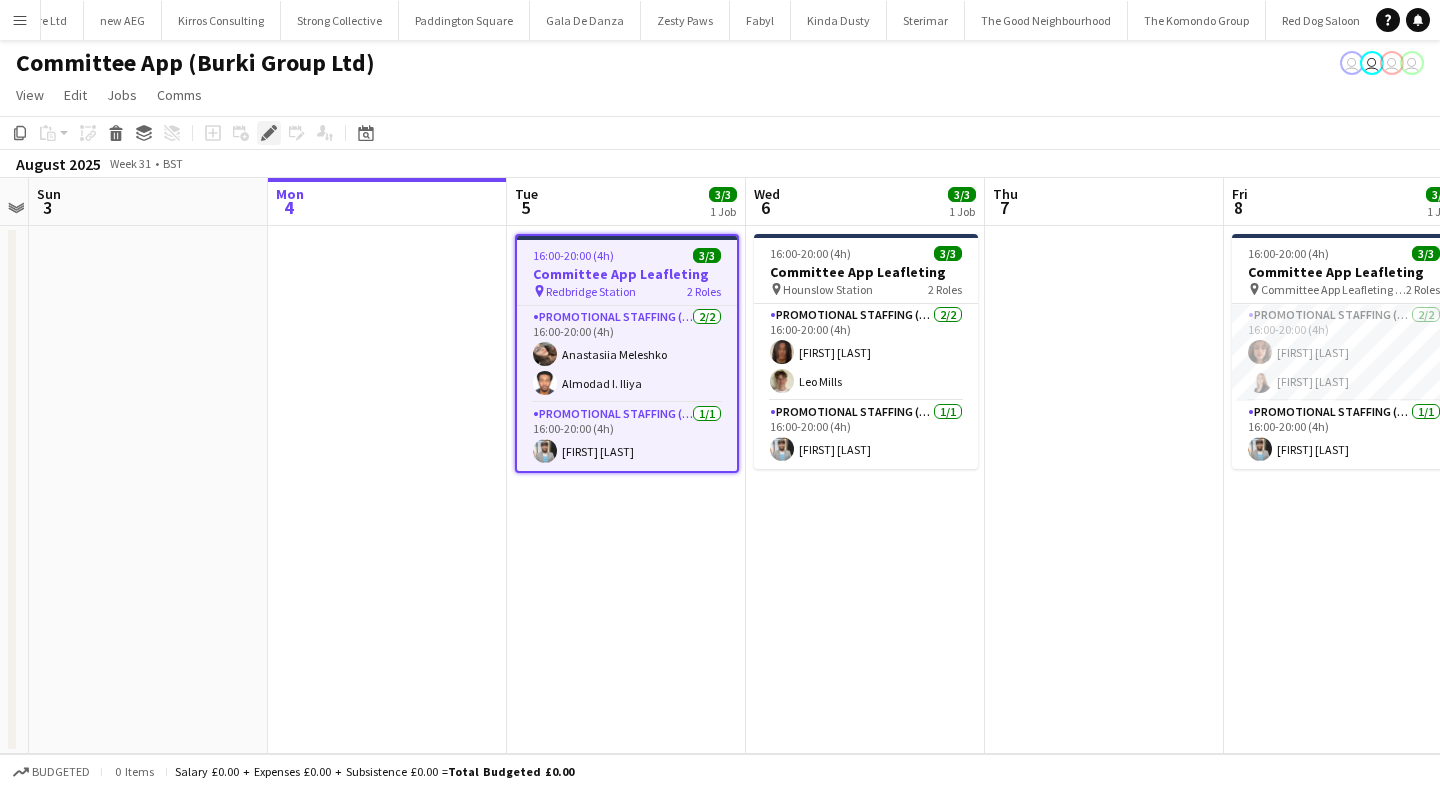 click 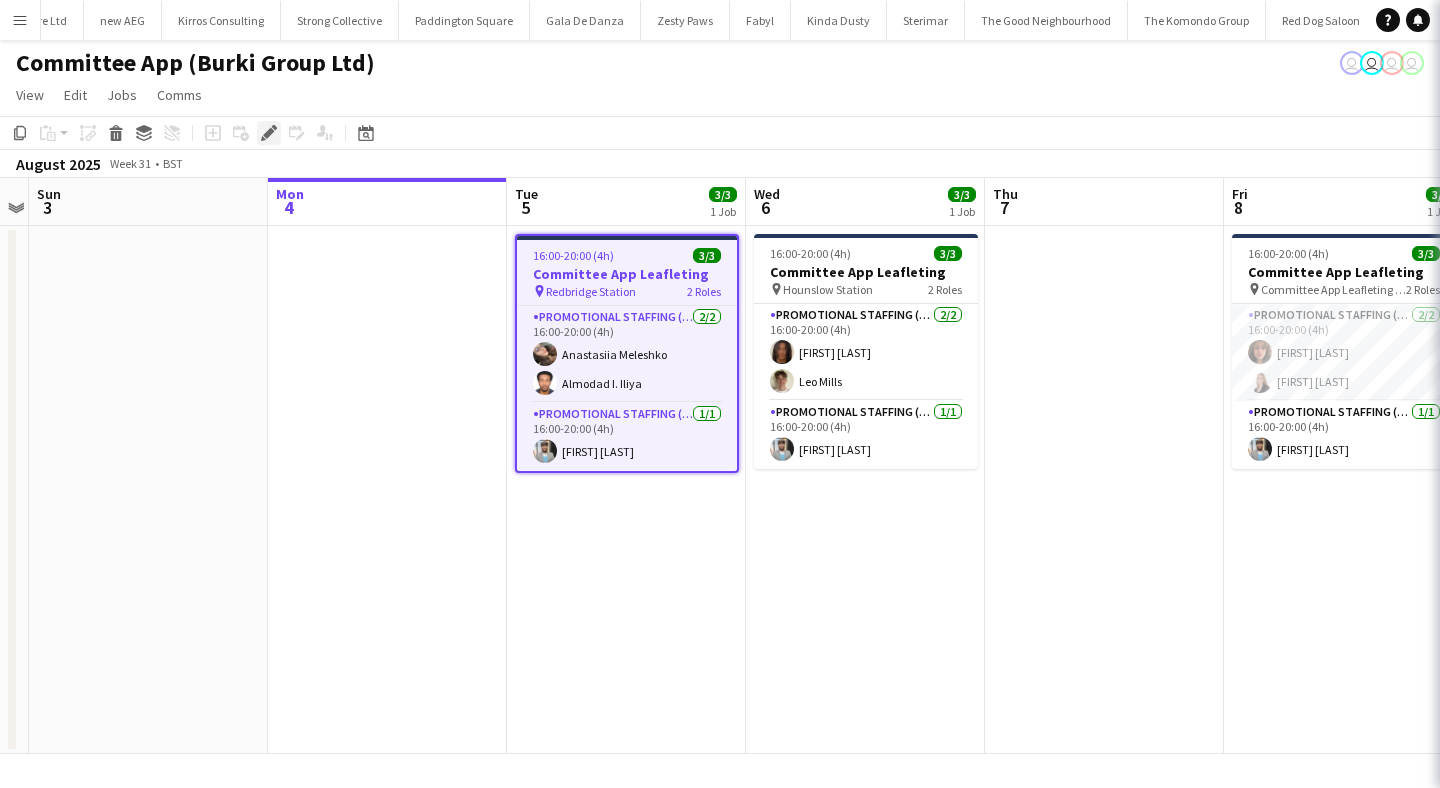 type on "**********" 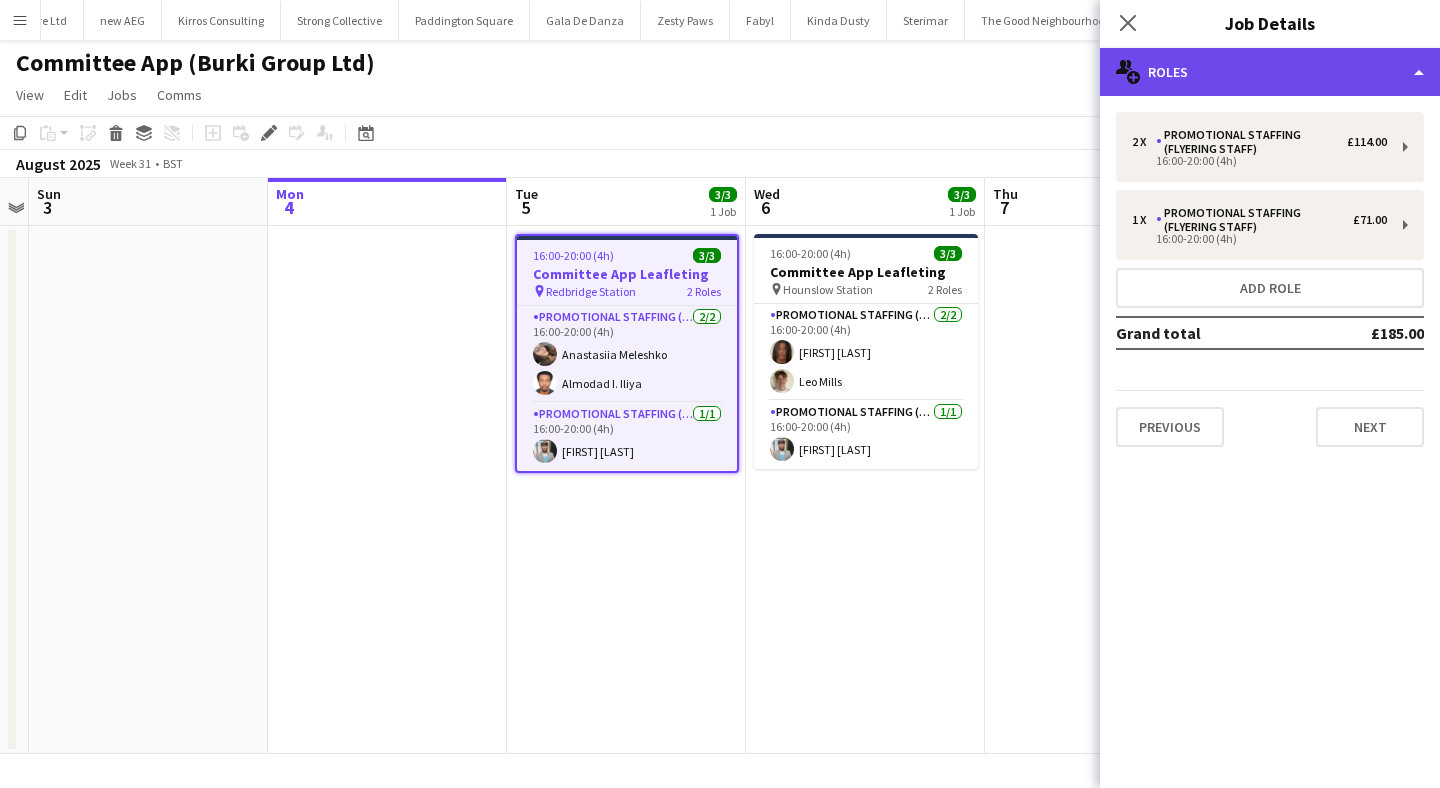 click on "multiple-users-add
Roles" 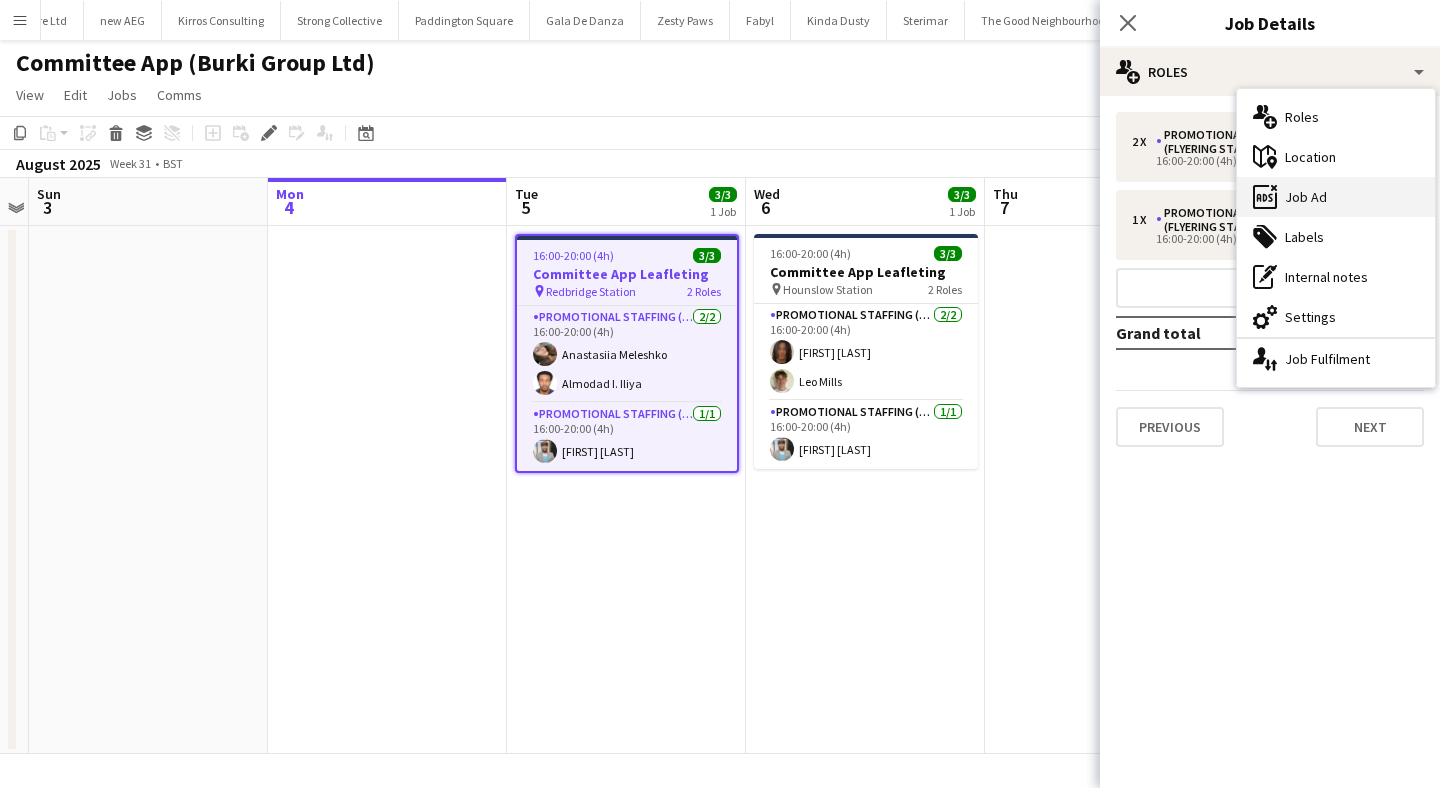 click on "ads-window
Job Ad" at bounding box center [1336, 197] 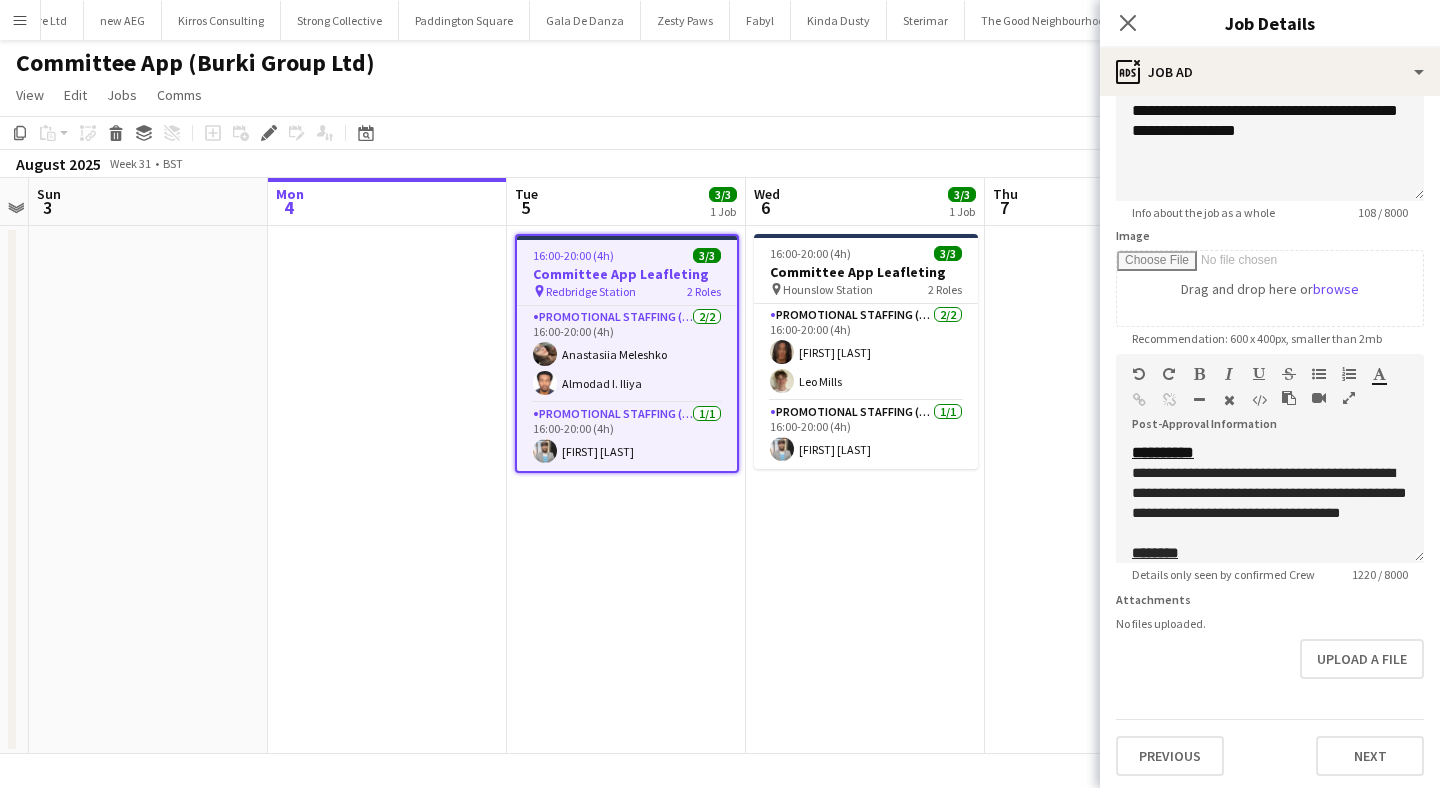 scroll, scrollTop: 200, scrollLeft: 0, axis: vertical 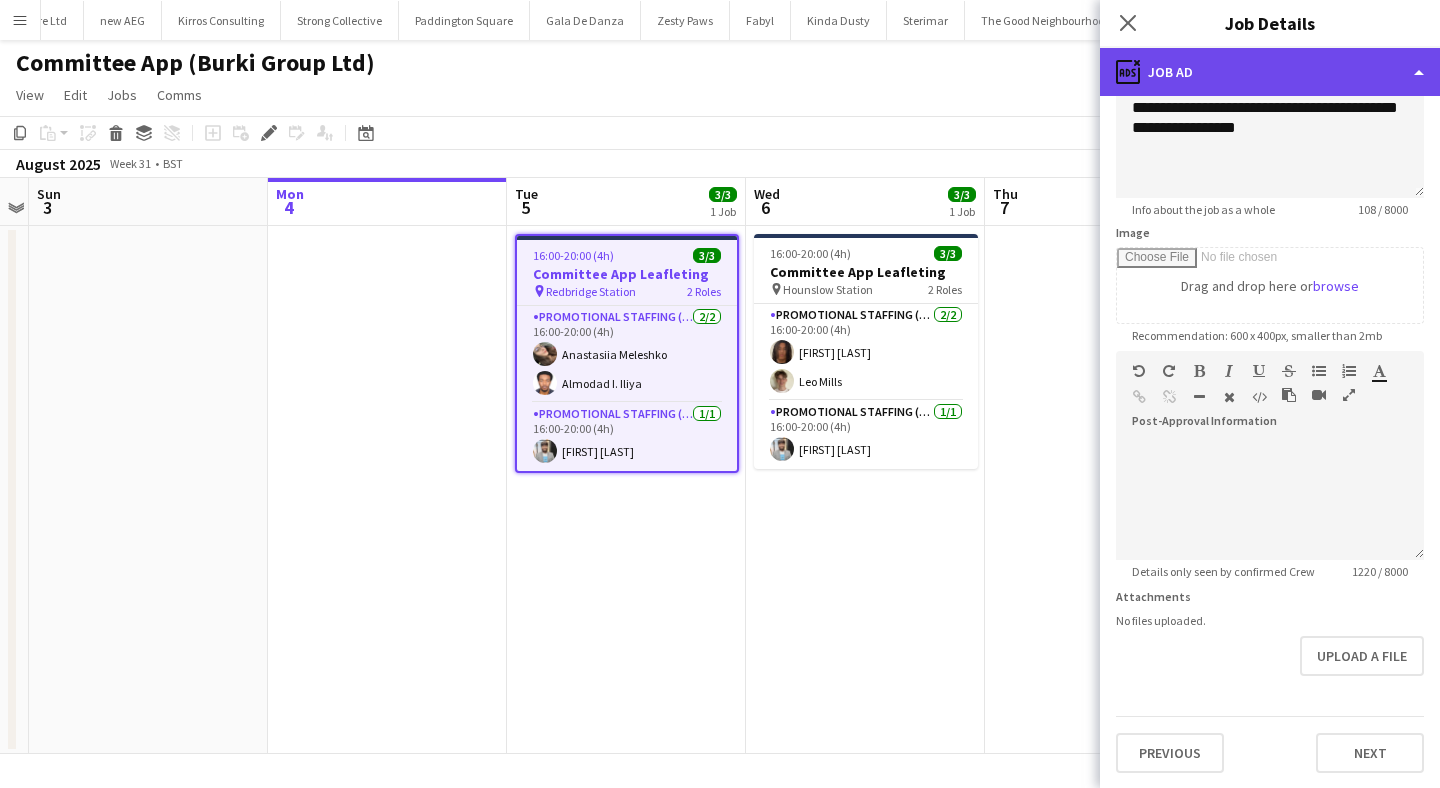 click on "ads-window
Job Ad" 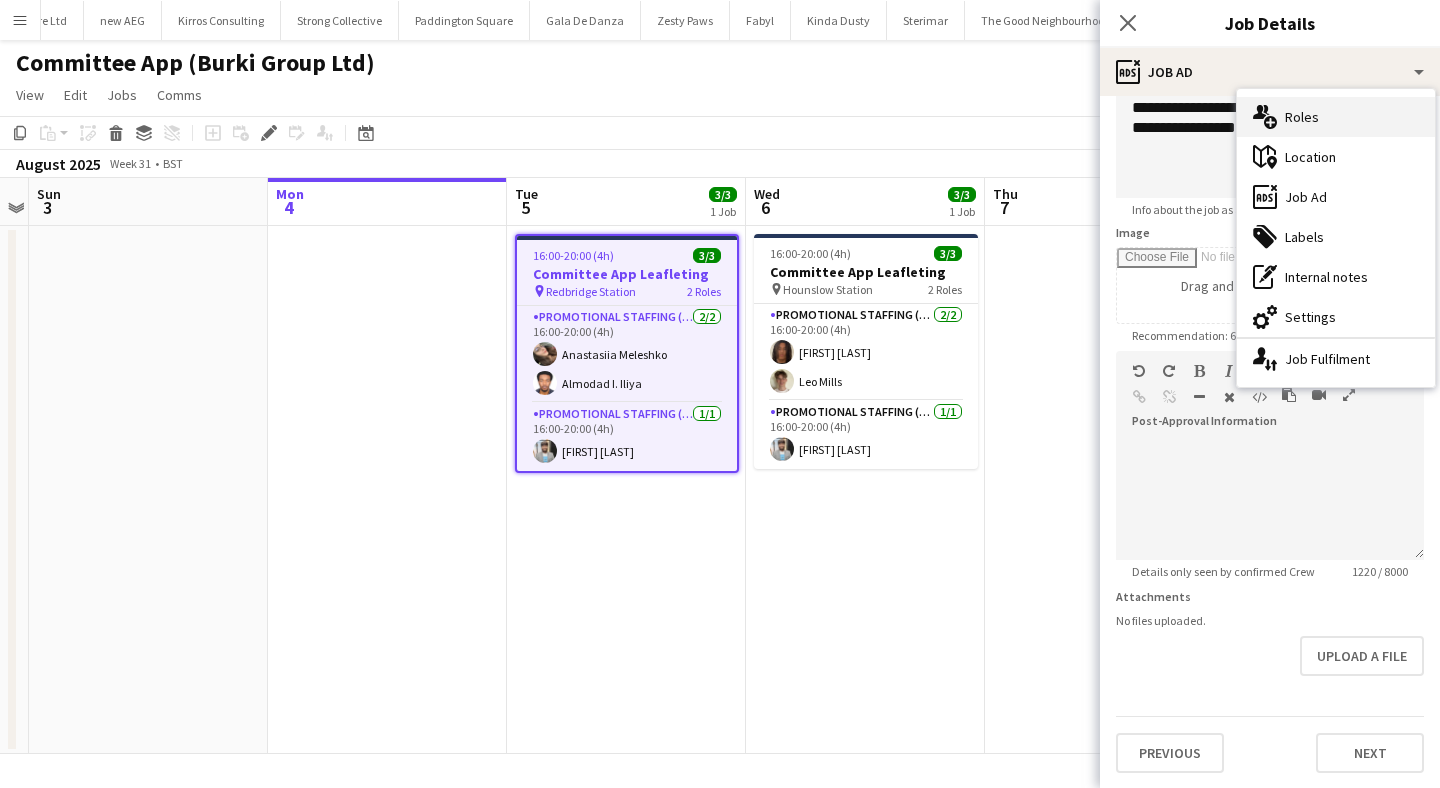 click on "multiple-users-add
Roles" at bounding box center (1336, 117) 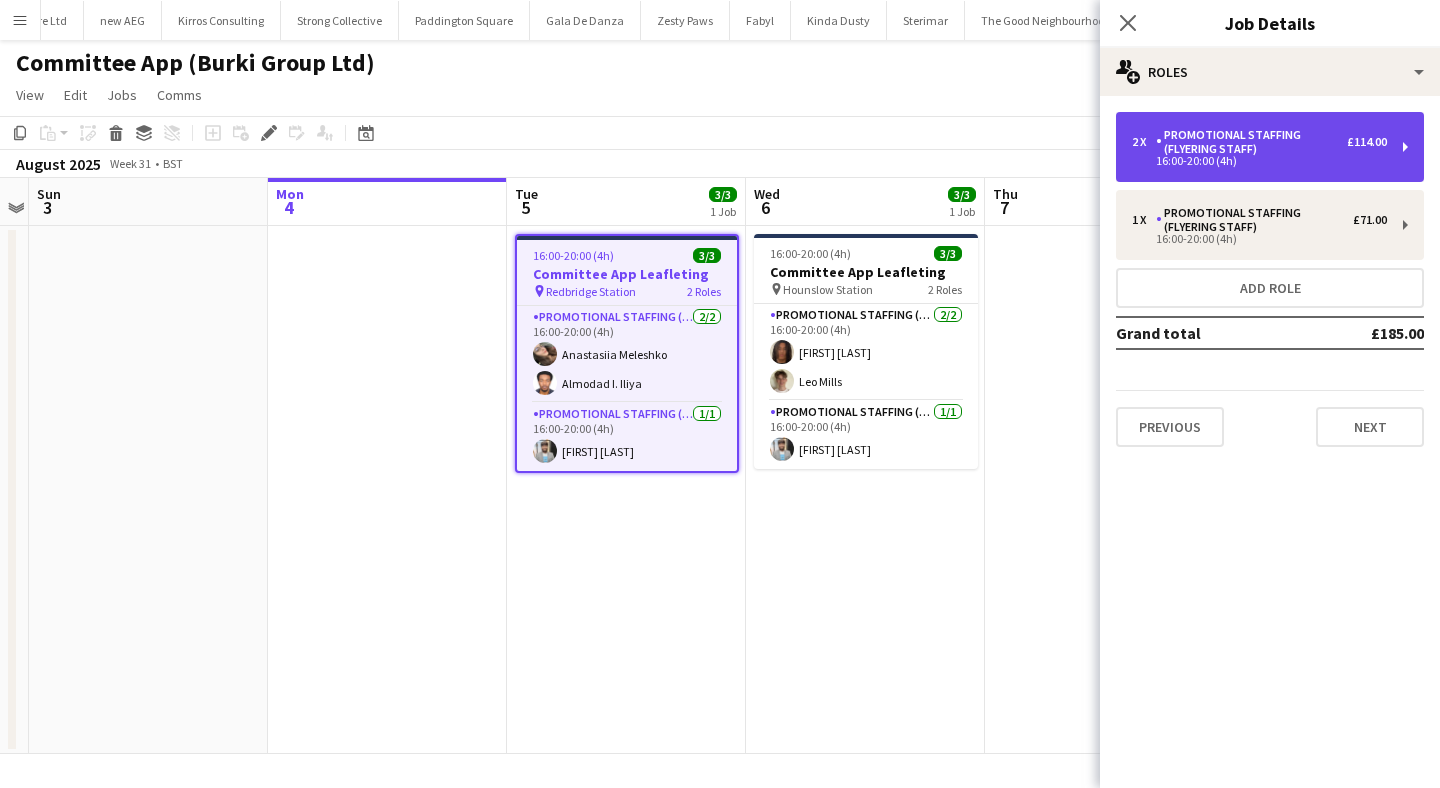 click on "Promotional Staffing (Flyering Staff)" at bounding box center (1251, 142) 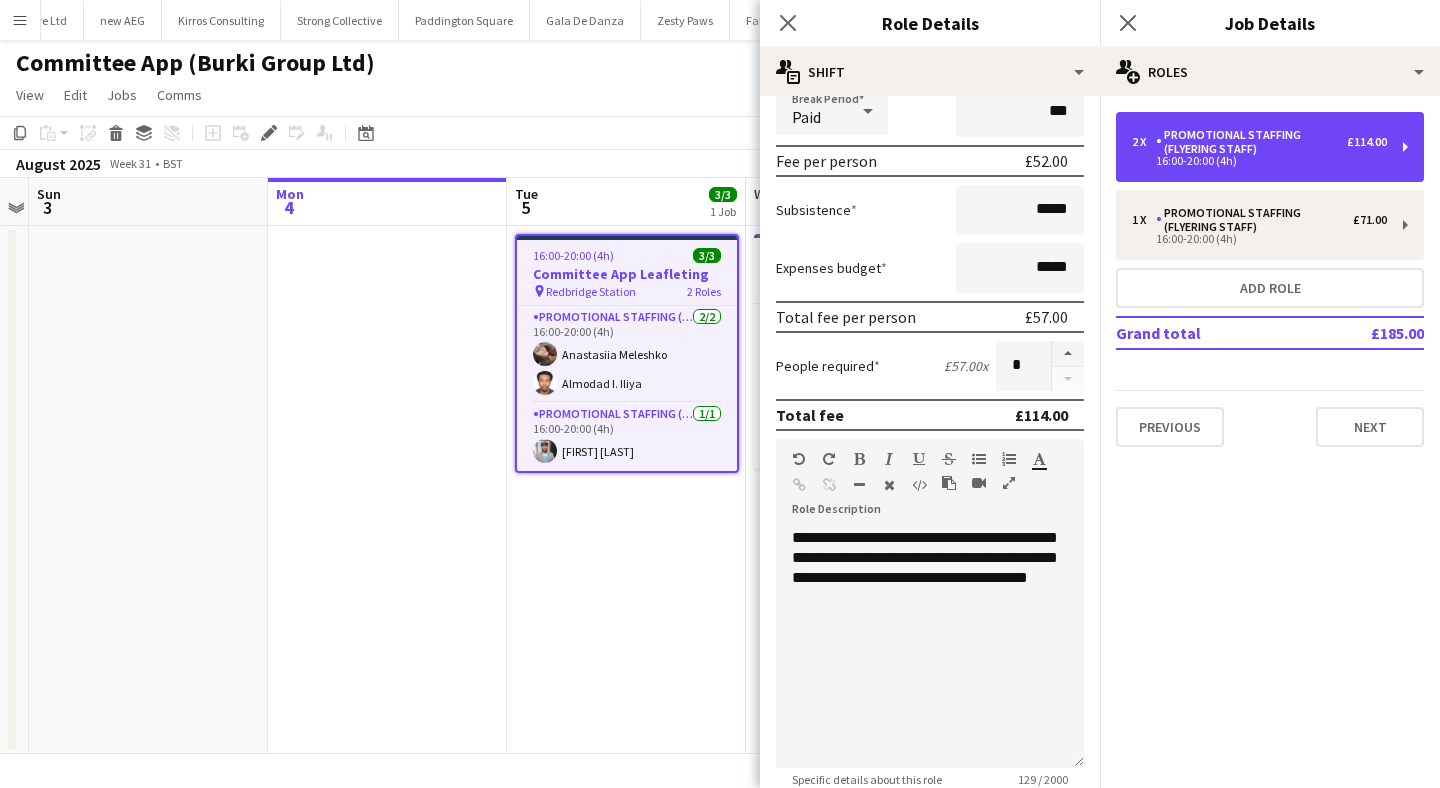 scroll, scrollTop: 221, scrollLeft: 0, axis: vertical 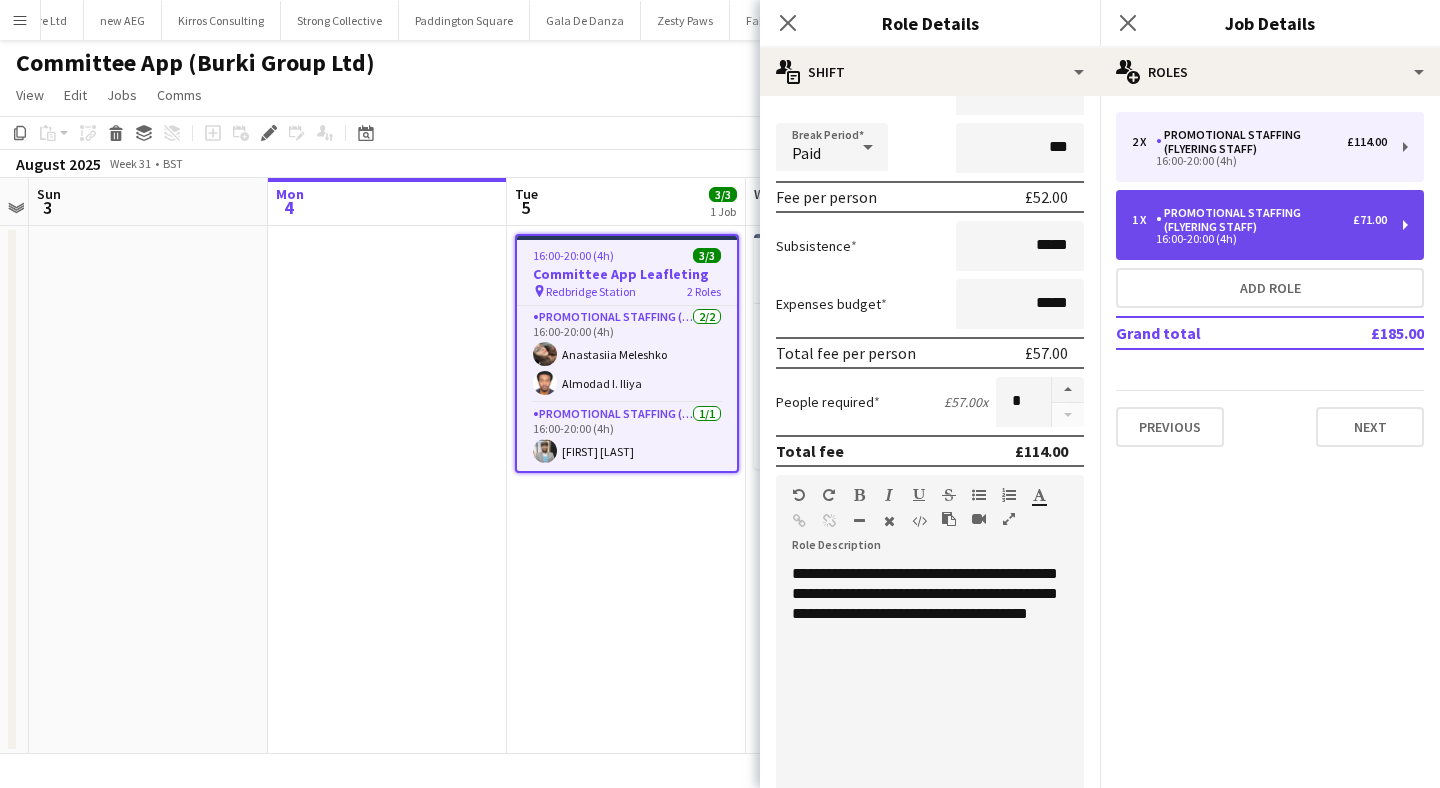click on "Promotional Staffing (Flyering Staff)" at bounding box center (1254, 220) 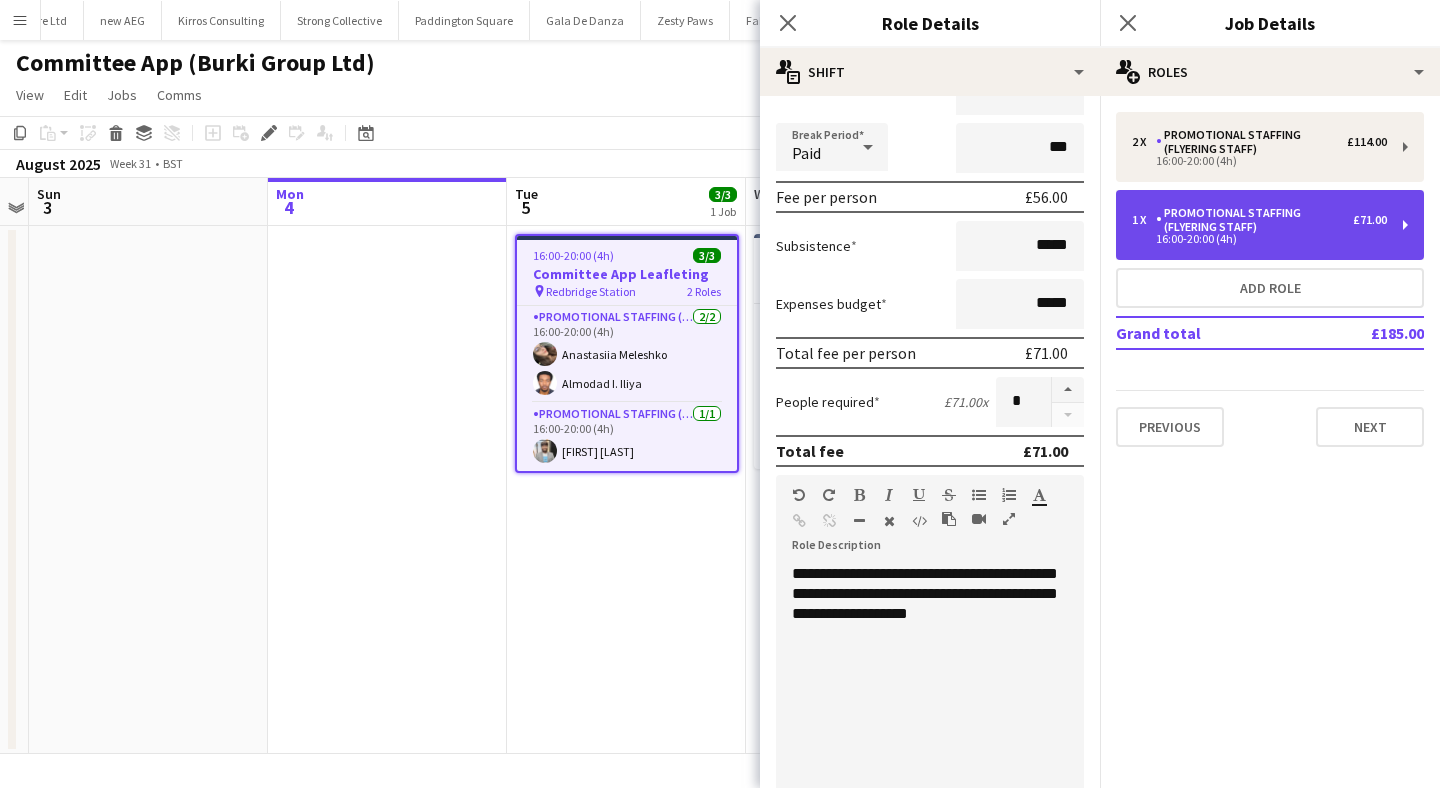 type on "******" 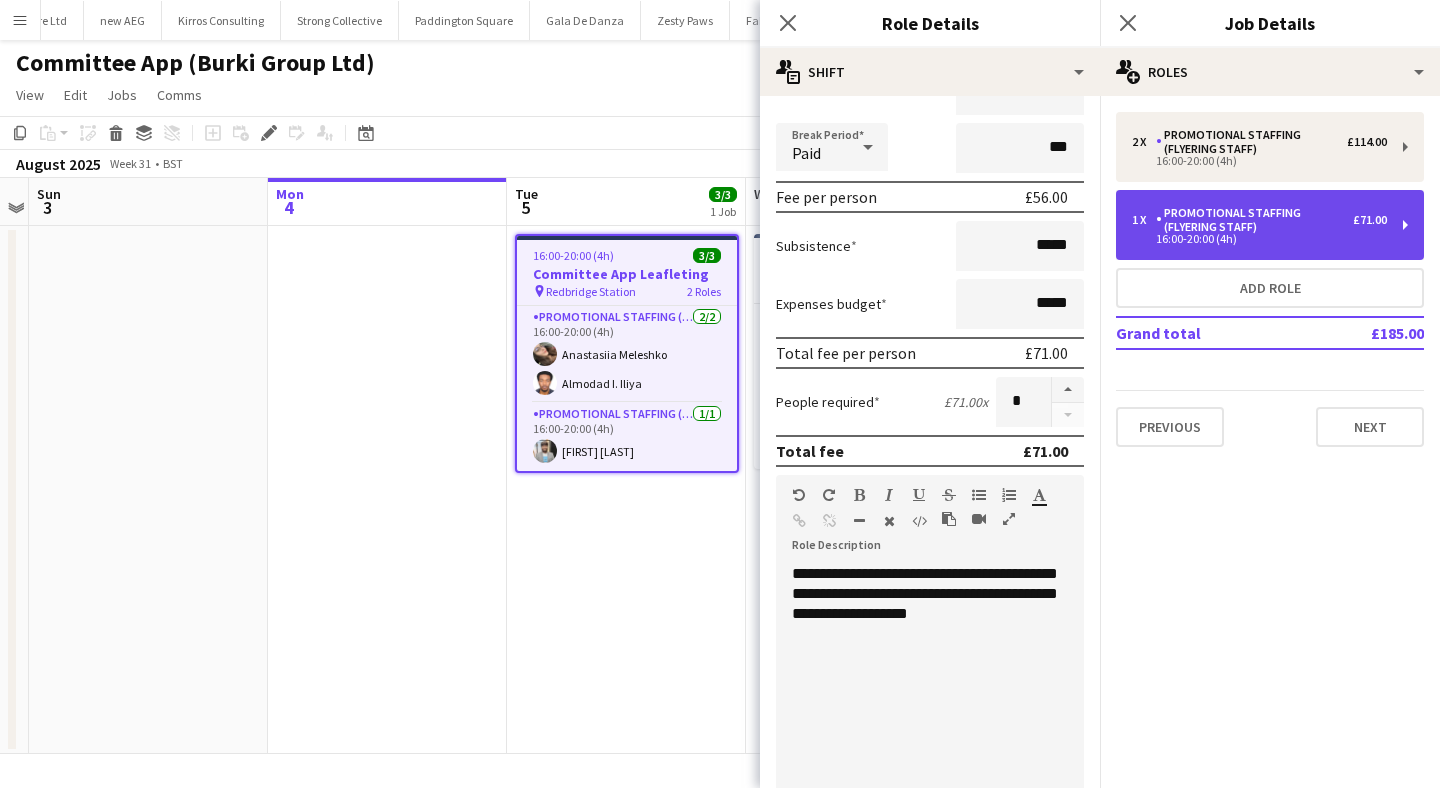 type on "******" 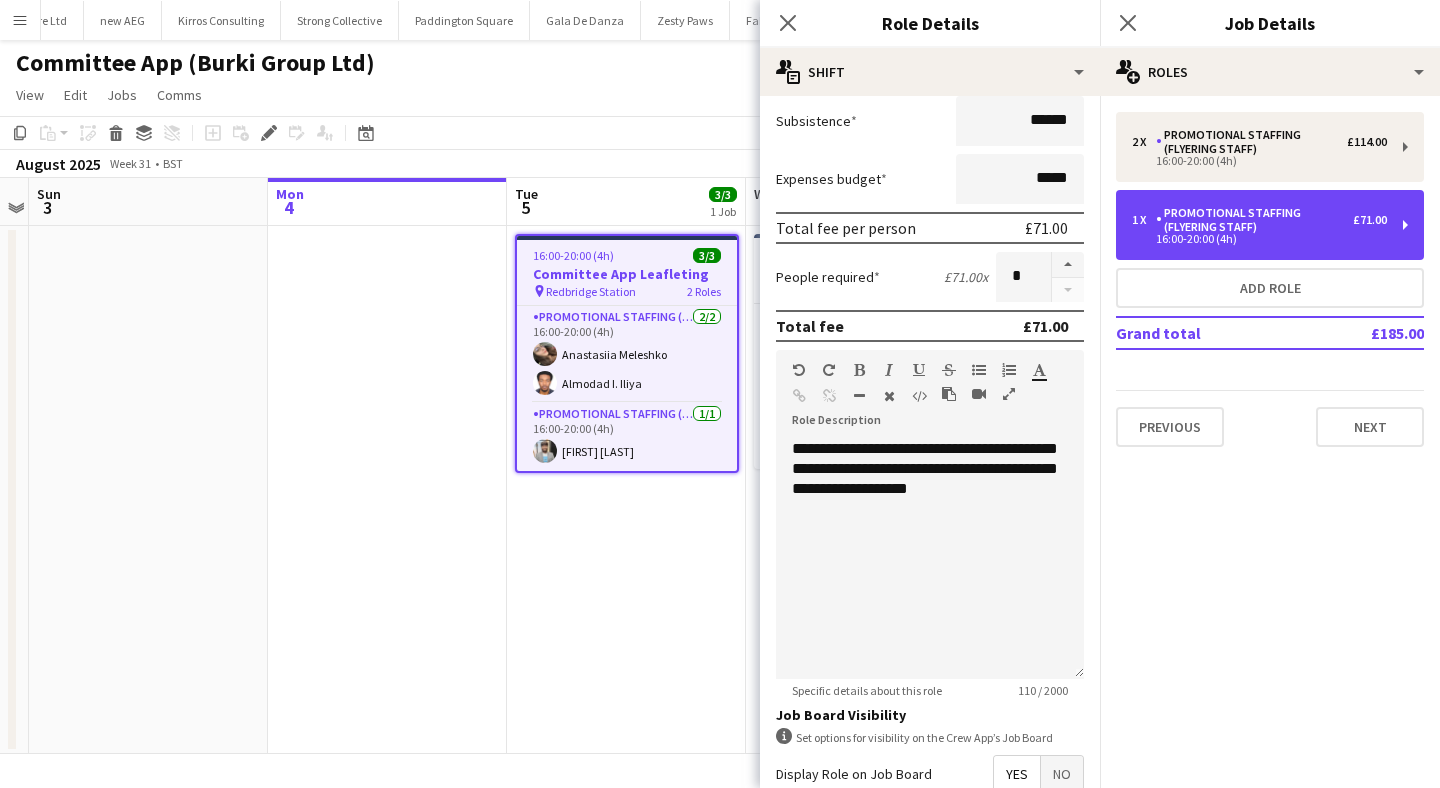 scroll, scrollTop: 333, scrollLeft: 0, axis: vertical 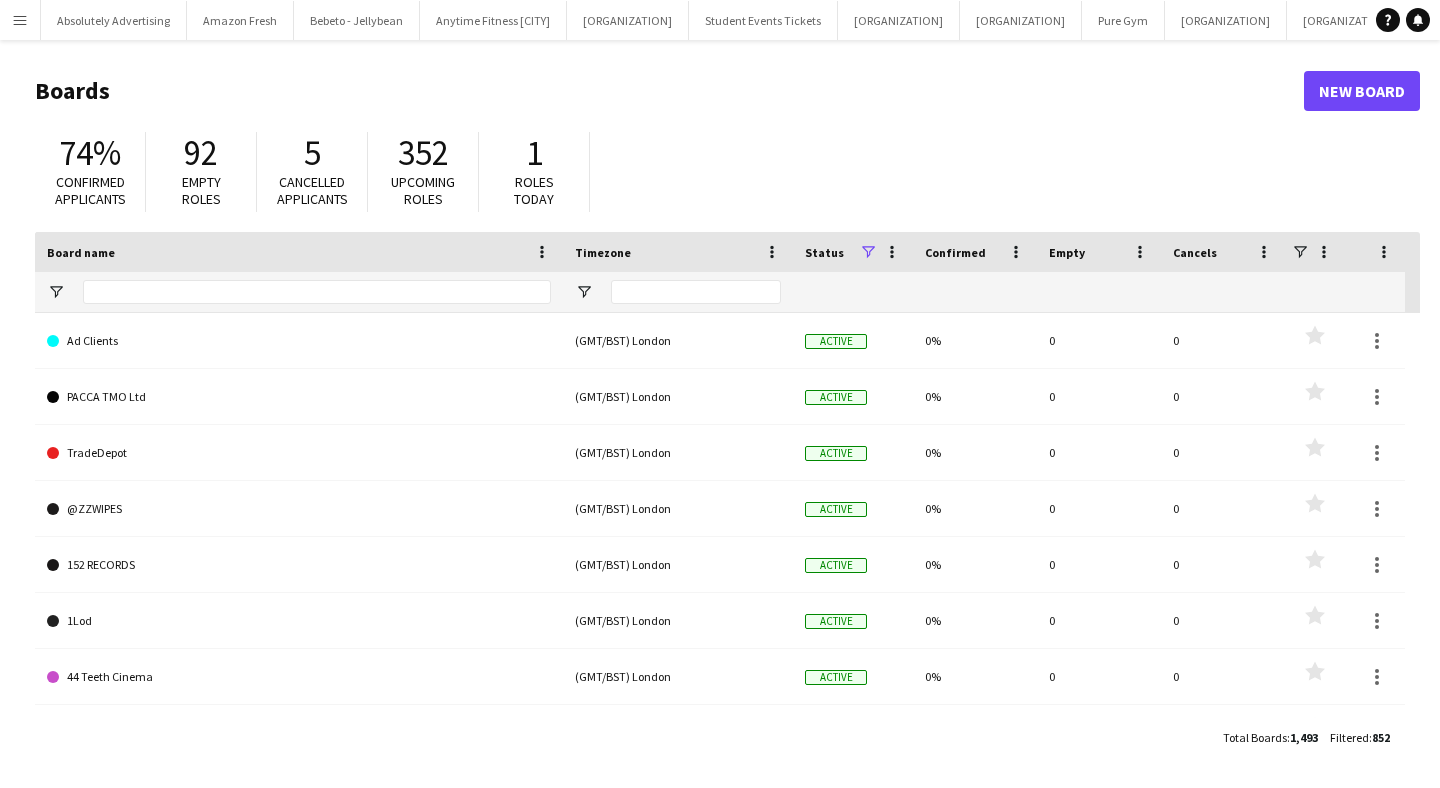 click on "Menu" at bounding box center (20, 20) 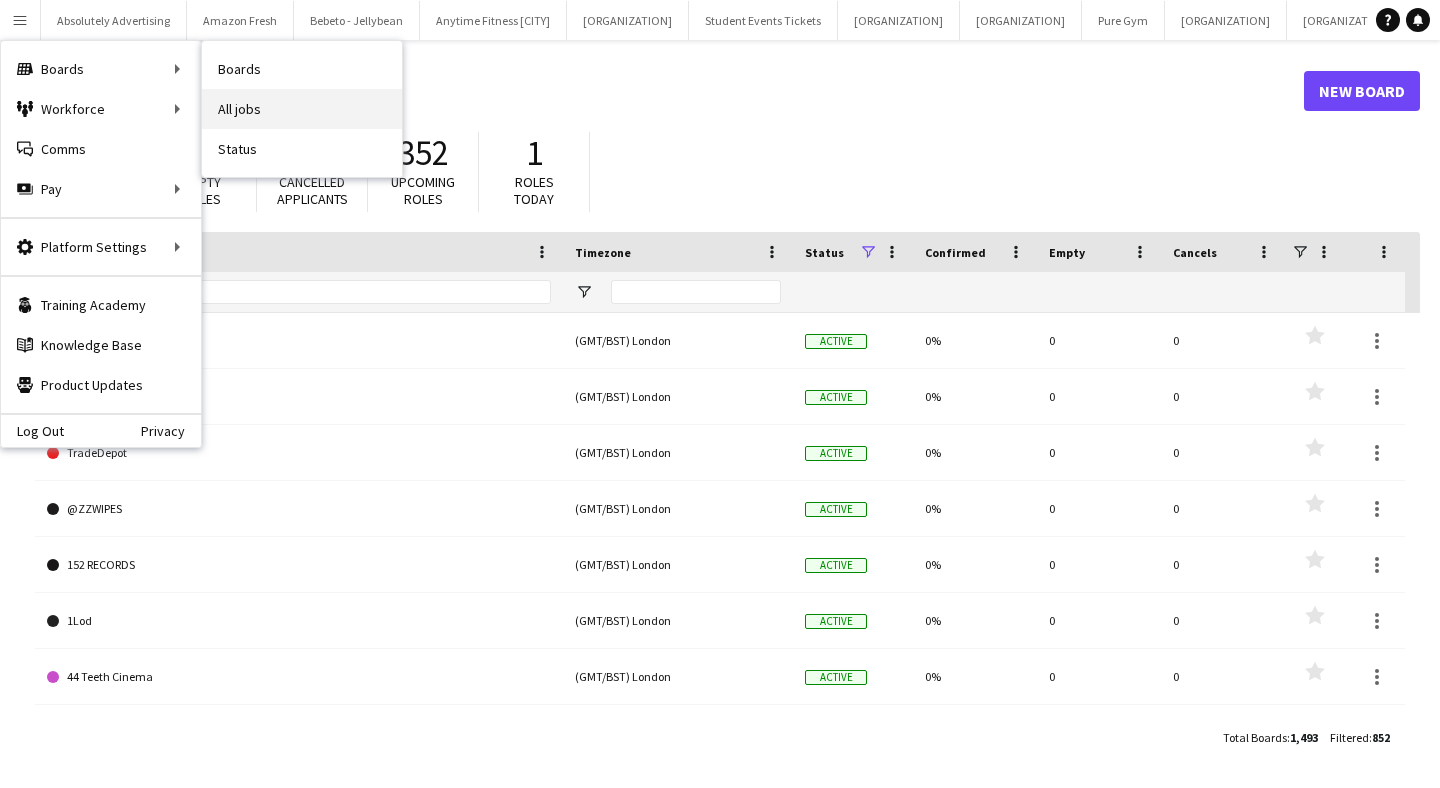 click on "All jobs" at bounding box center (302, 109) 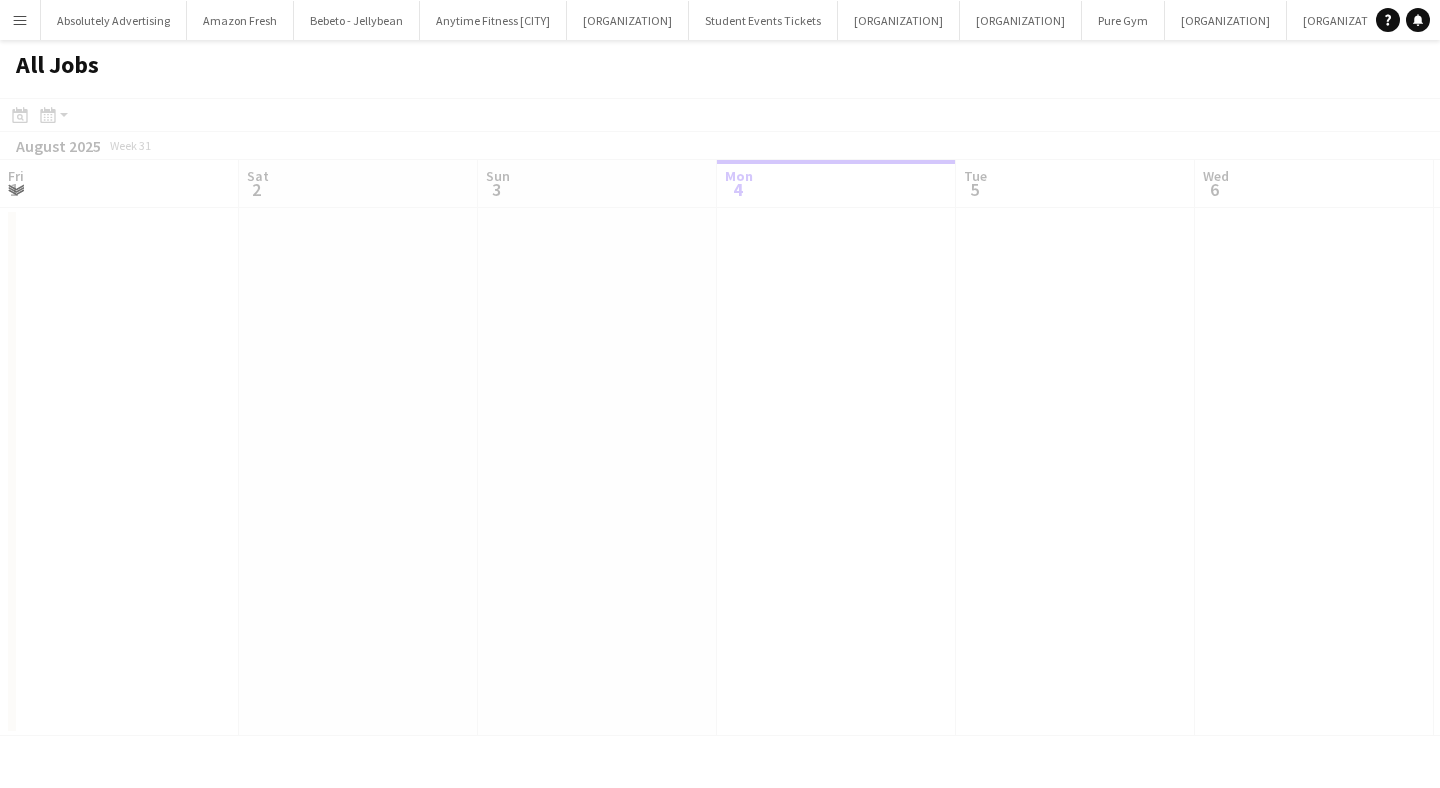 scroll, scrollTop: 0, scrollLeft: 478, axis: horizontal 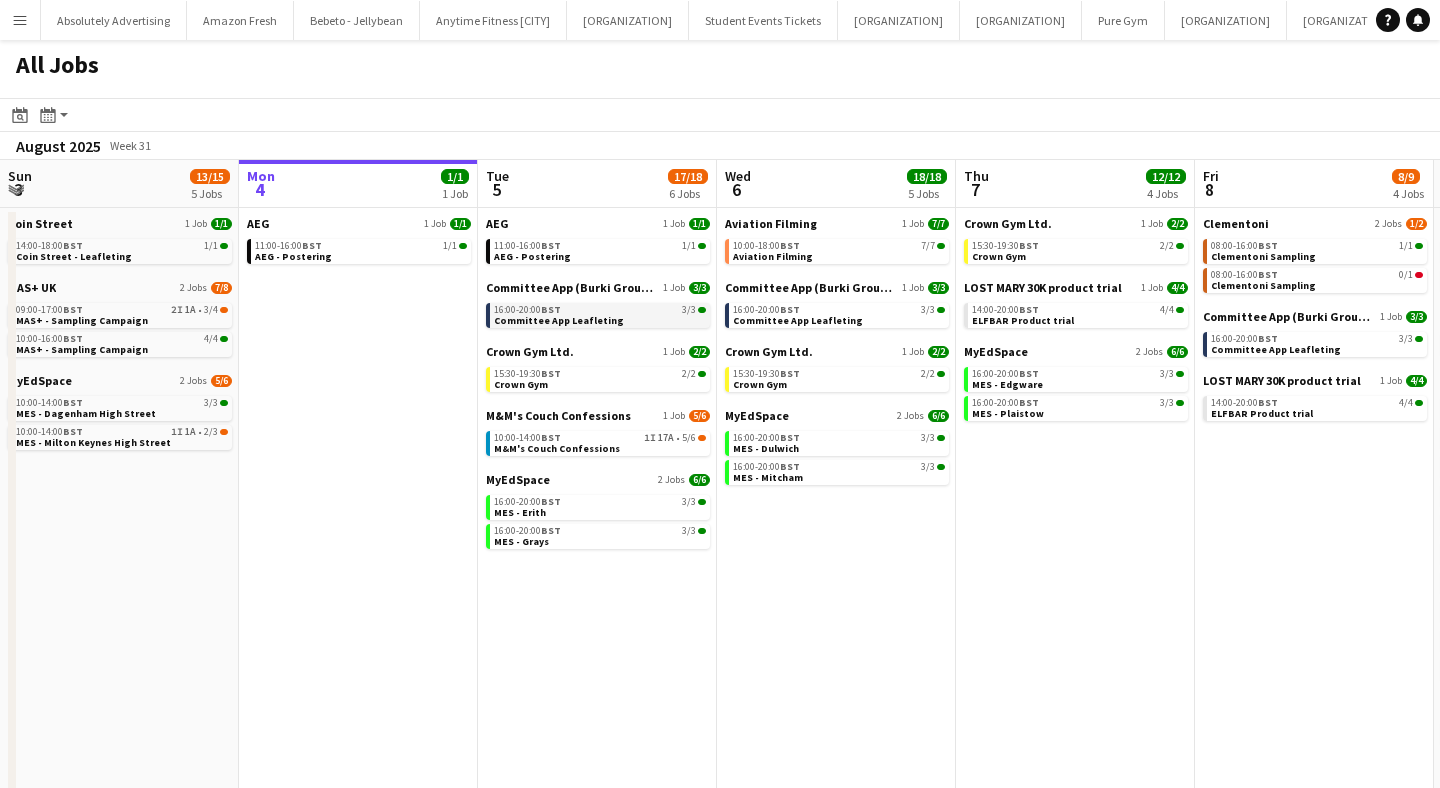 click on "Committee App Leafleting" at bounding box center (559, 320) 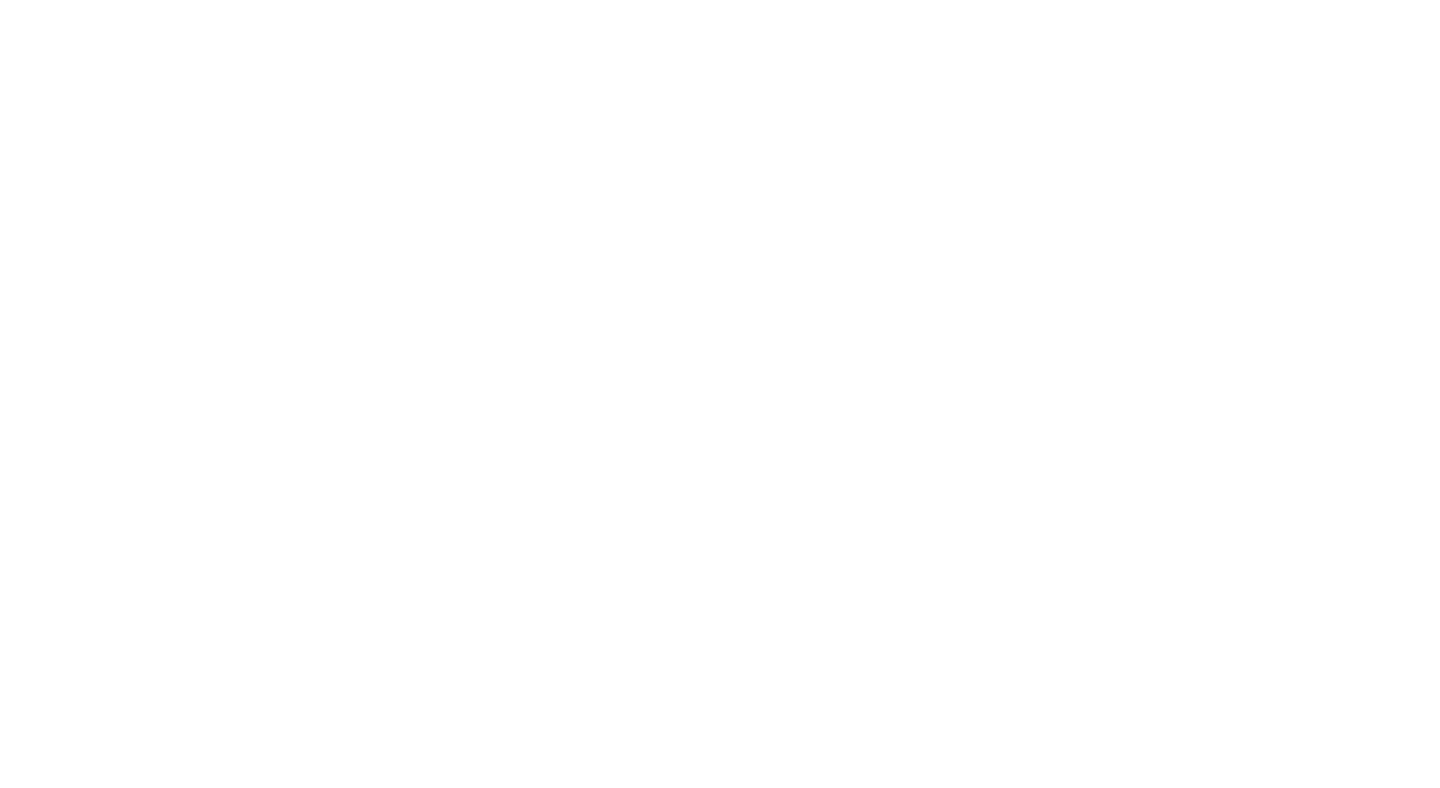 scroll, scrollTop: 0, scrollLeft: 0, axis: both 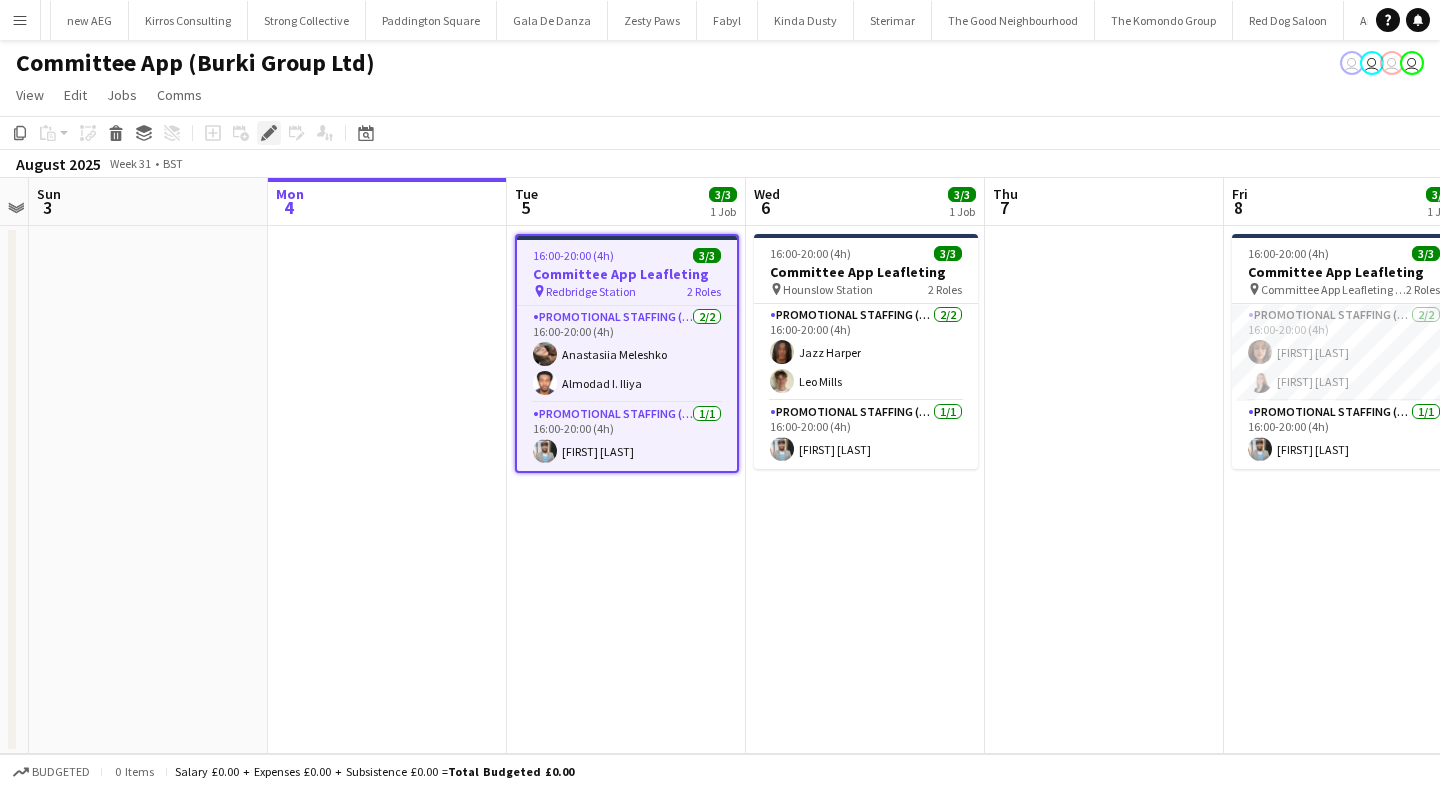 click 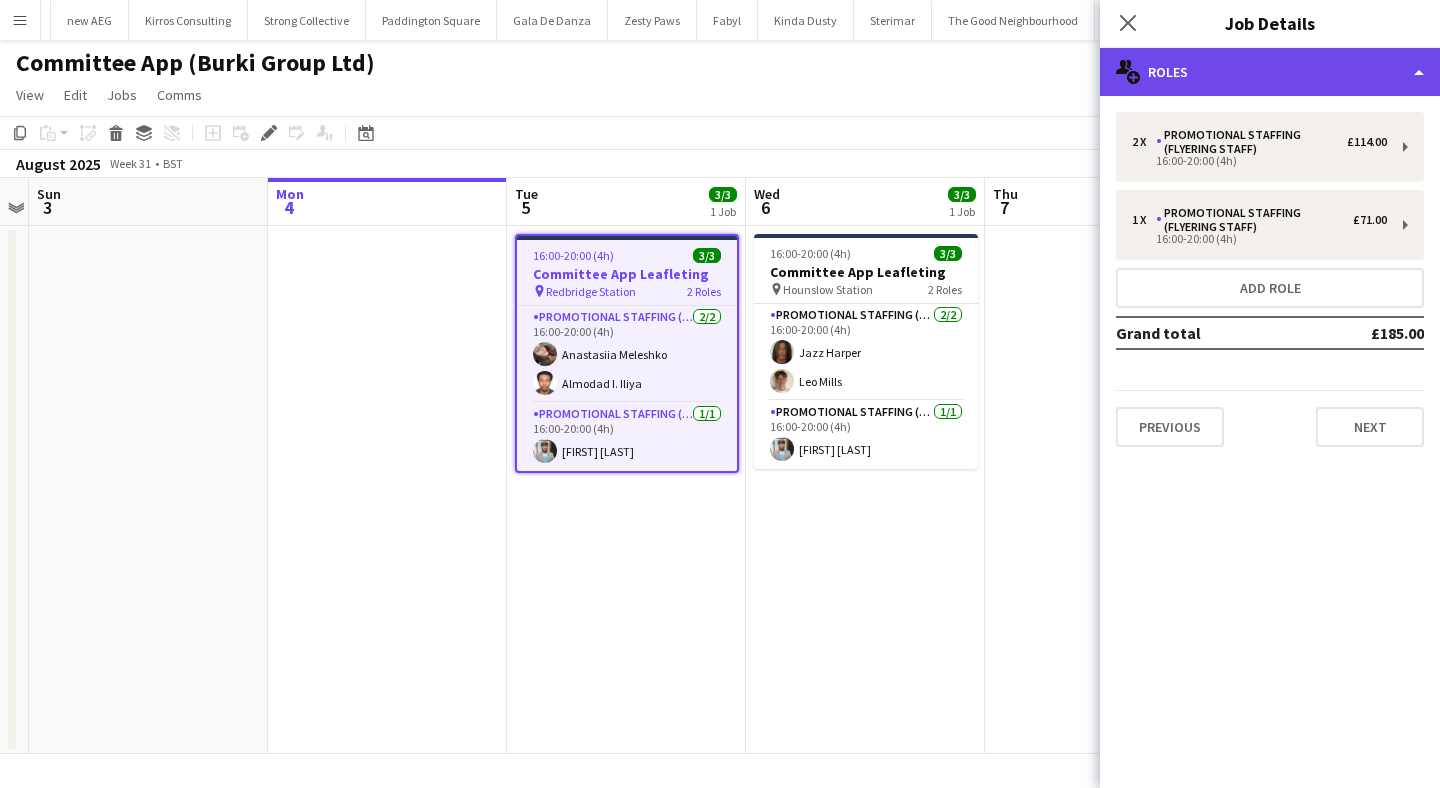 click on "multiple-users-add
Roles" 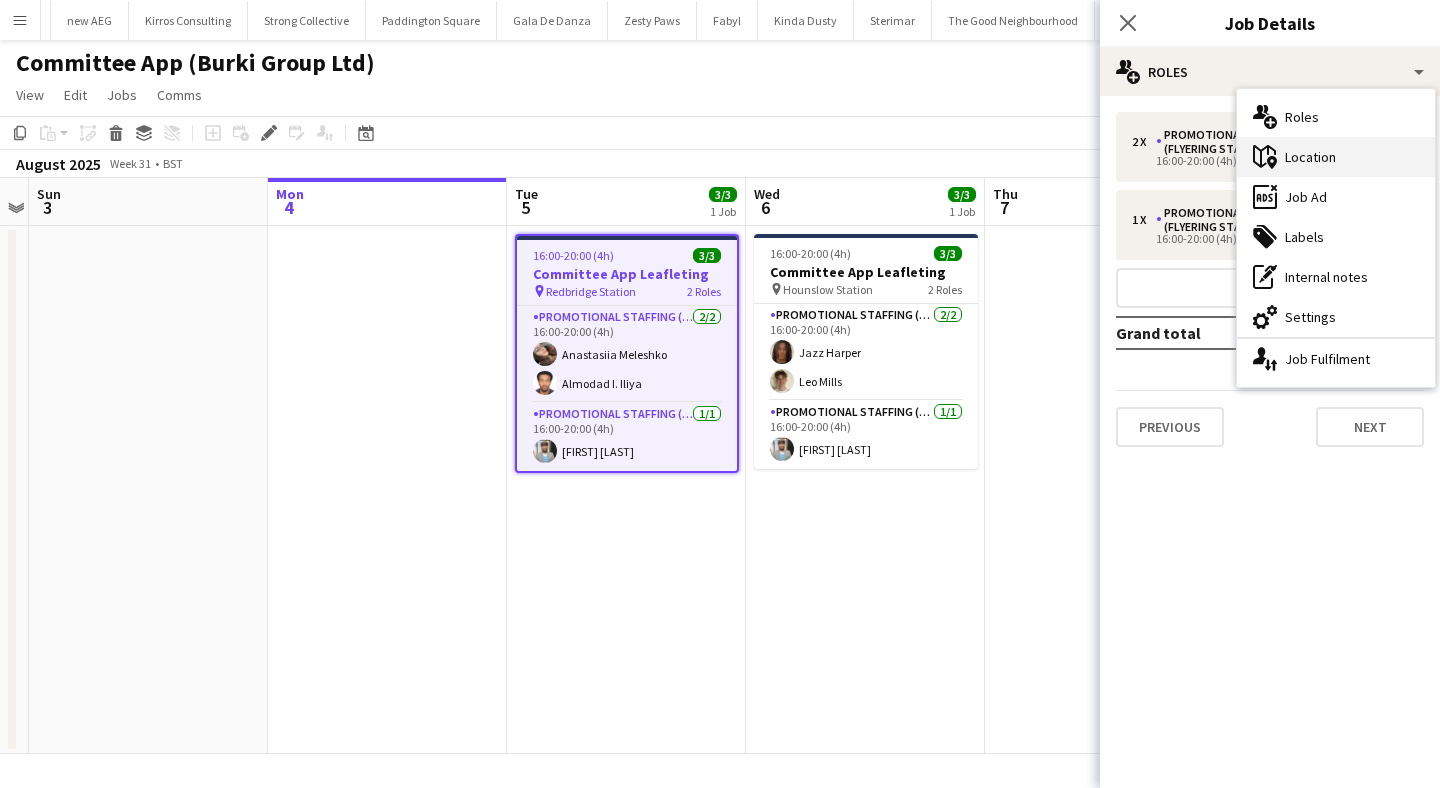 click on "maps-pin-1
Location" at bounding box center (1336, 157) 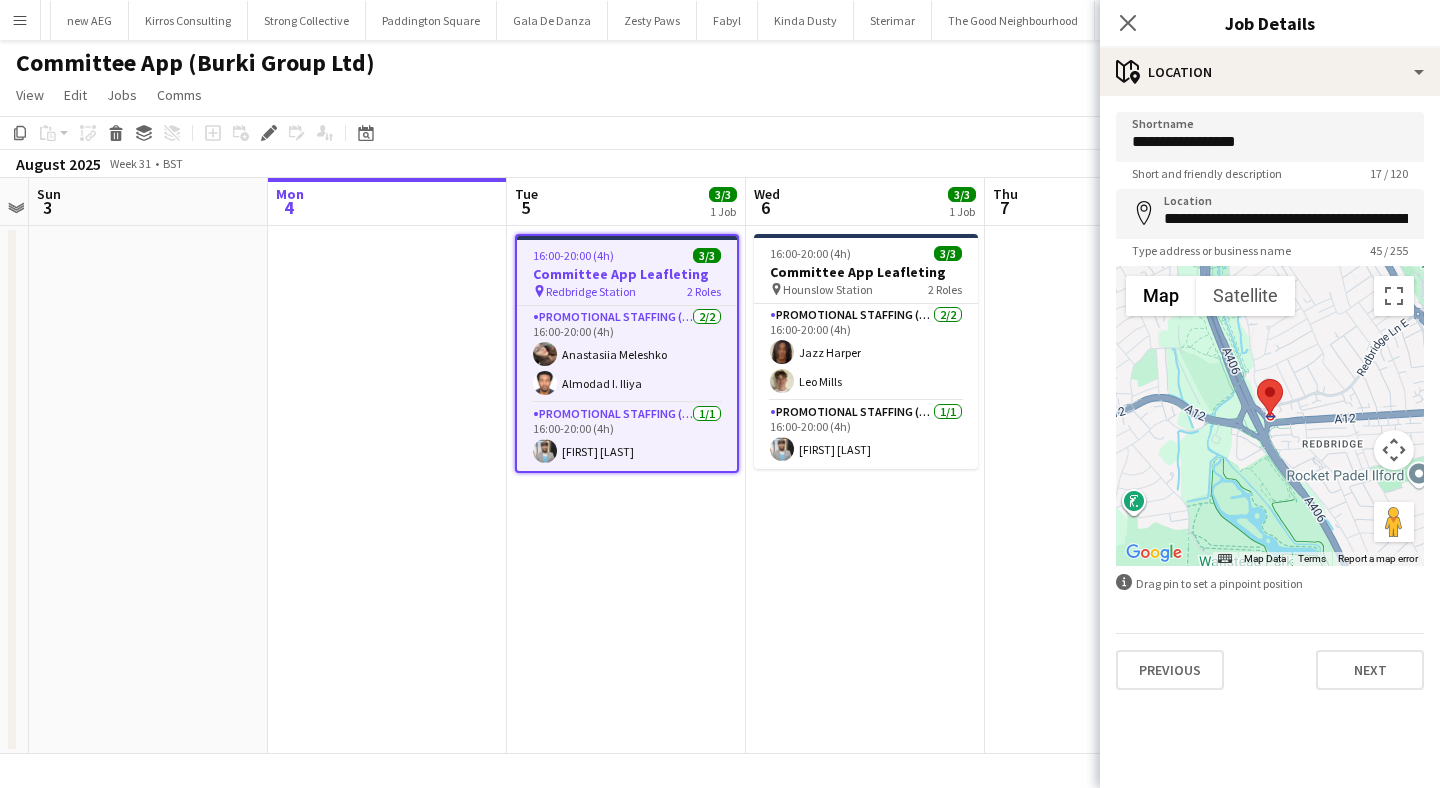 click at bounding box center (1270, 416) 